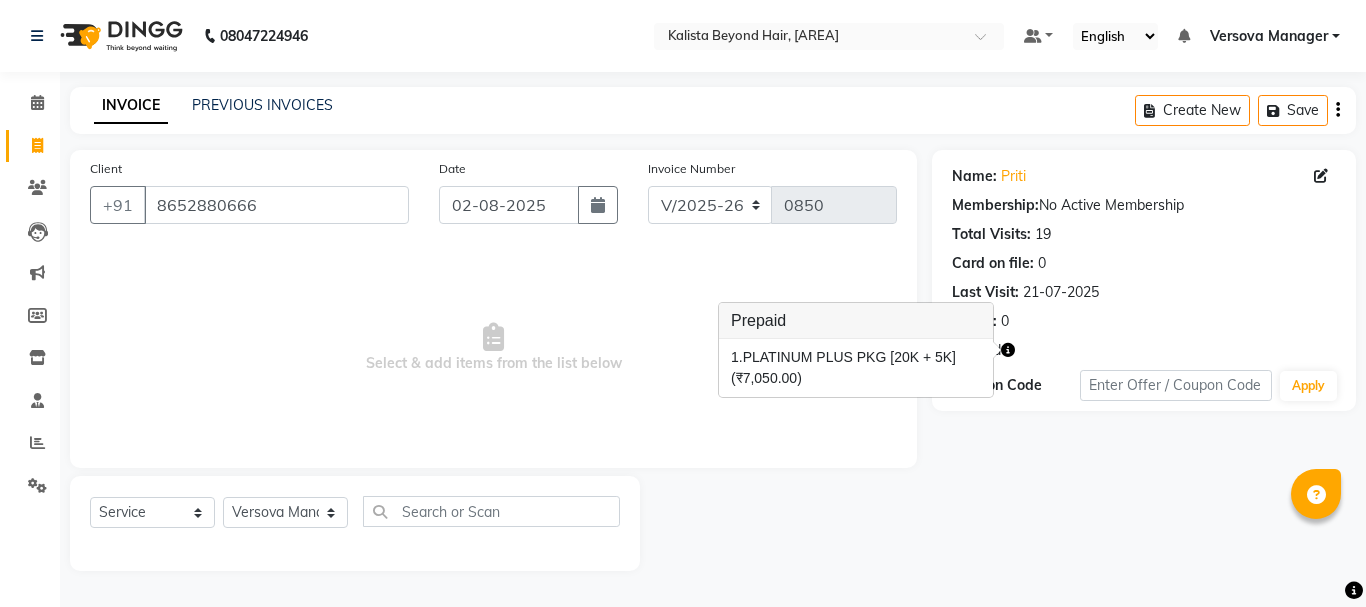 select on "6352" 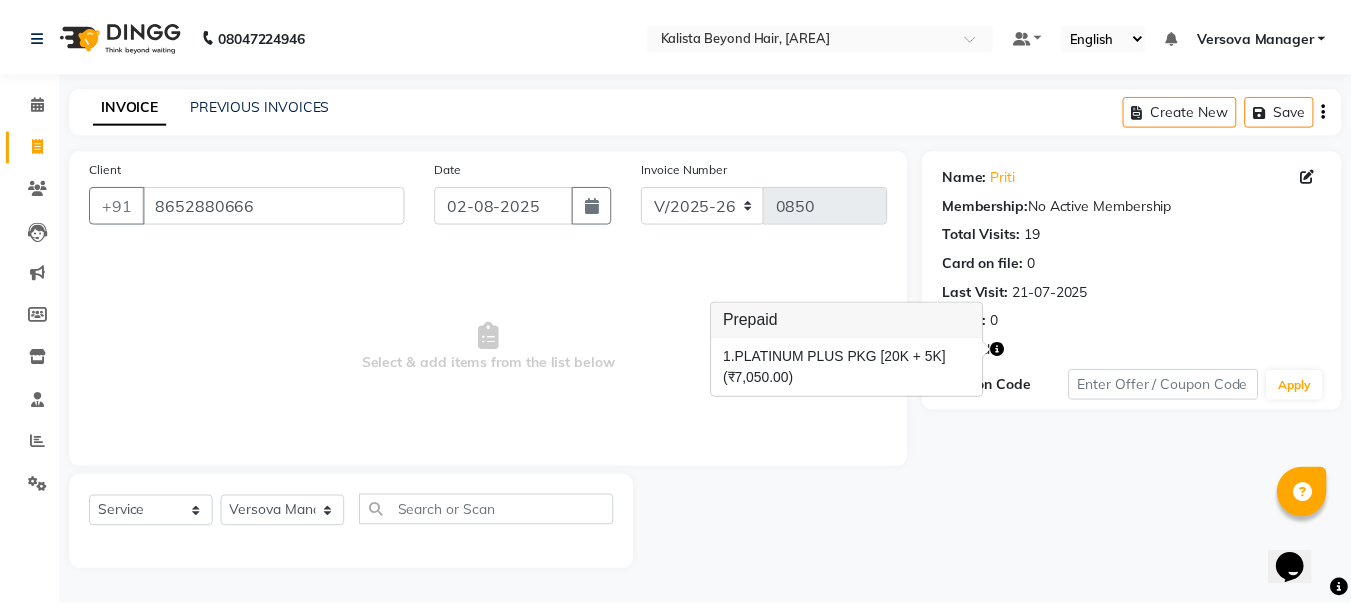 scroll, scrollTop: 0, scrollLeft: 0, axis: both 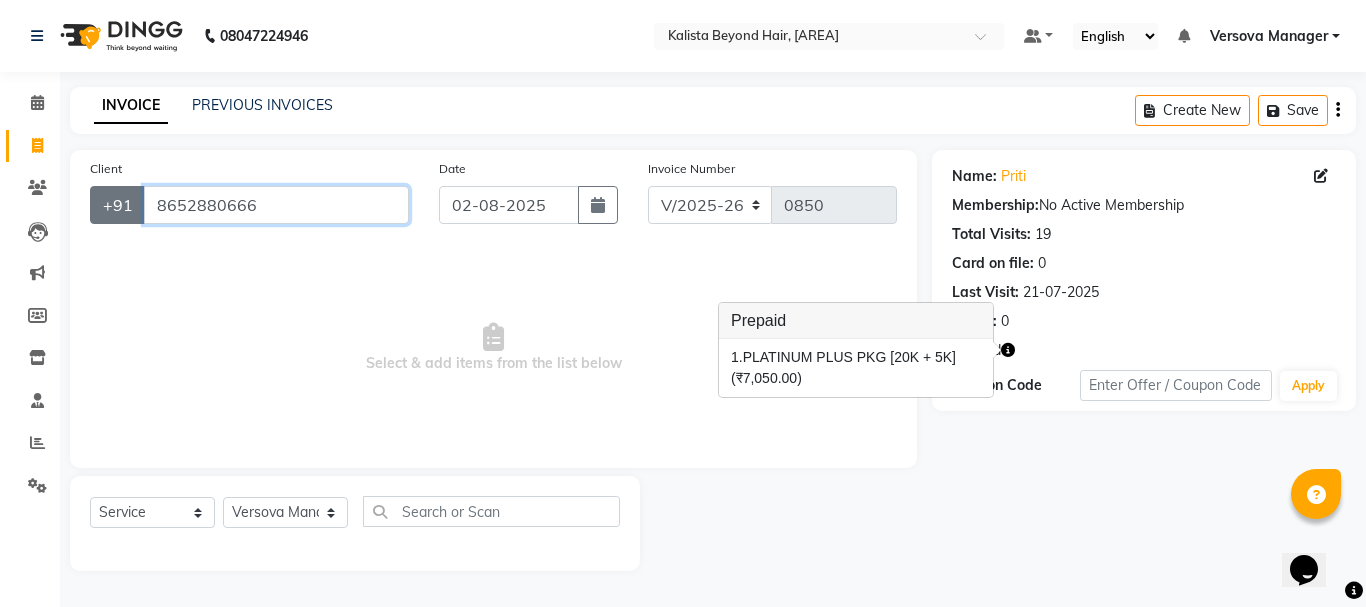 drag, startPoint x: 320, startPoint y: 208, endPoint x: 121, endPoint y: 188, distance: 200.0025 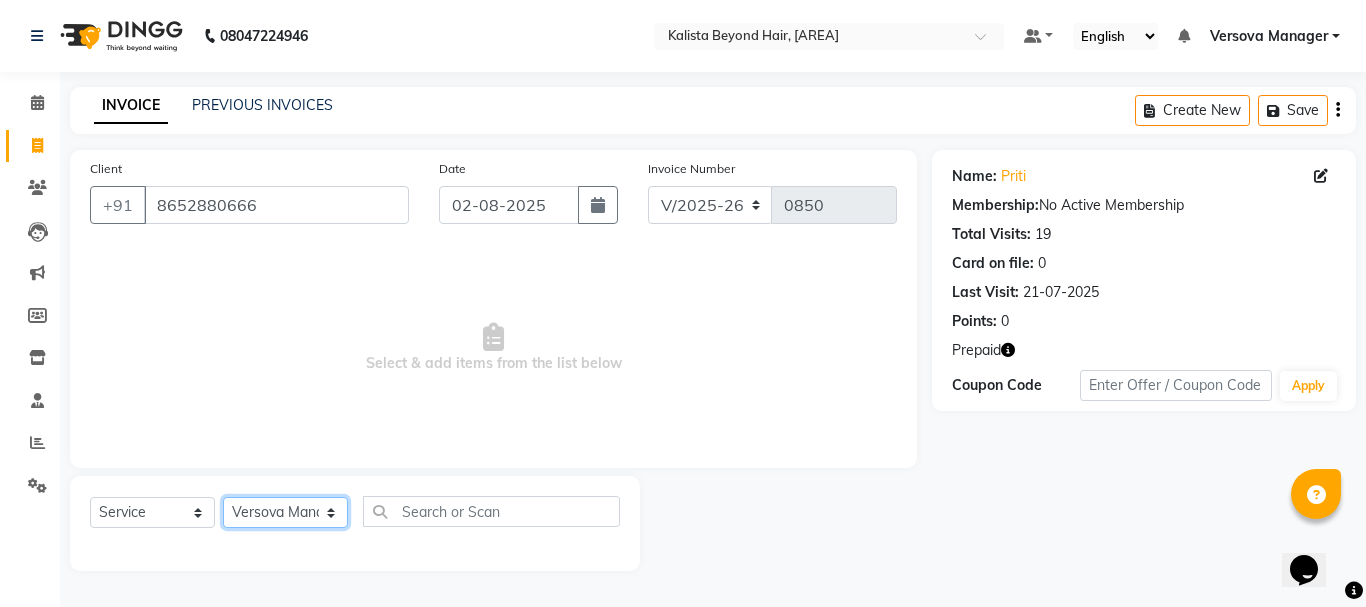 click on "Select Stylist ADMIN [PERSON] [PERSON] [PERSON] [PERSON] [PERSON] [PERSON] [PERSON] [PERSON] [PERSON] [PERSON] [PERSON] [PERSON] [PERSON] [PERSON] [PERSON] [PERSON] [PERSON] [PERSON] [PERSON] [PERSON] [PERSON] Versova Manager [PERSON] [PERSON]" 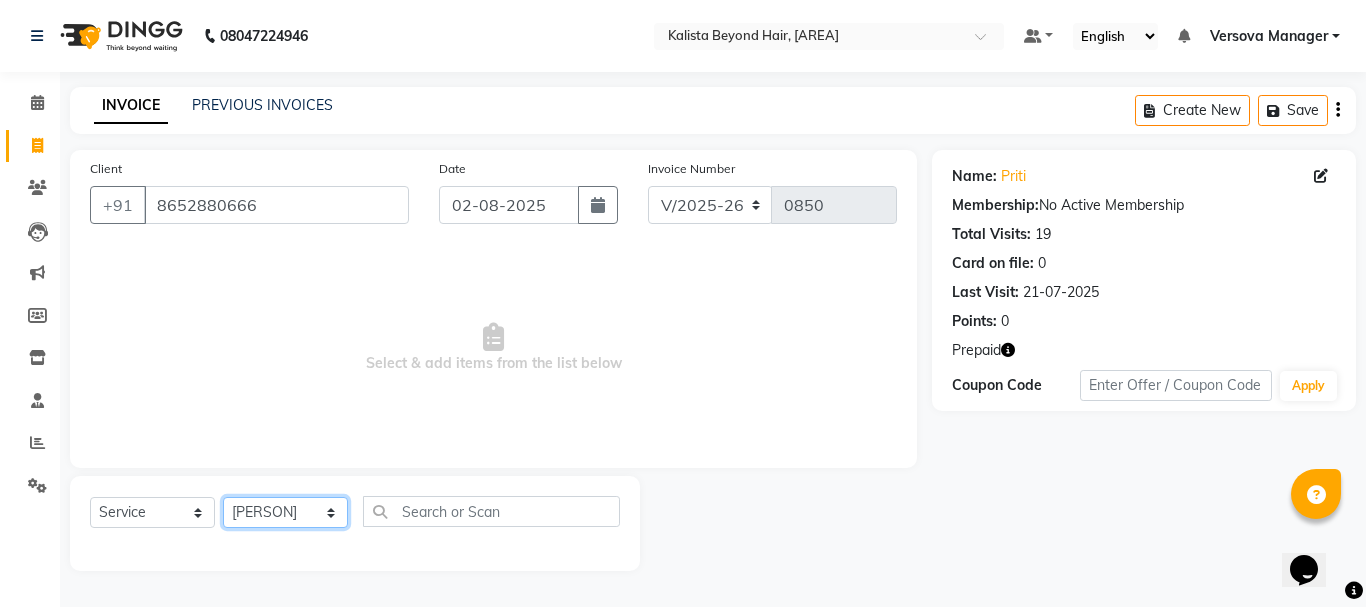 click on "Select Stylist ADMIN [PERSON] [PERSON] [PERSON] [PERSON] [PERSON] [PERSON] [PERSON] [PERSON] [PERSON] [PERSON] [PERSON] [PERSON] [PERSON] [PERSON] [PERSON] [PERSON] [PERSON] [PERSON] [PERSON] [PERSON] [PERSON] Versova Manager [PERSON] [PERSON]" 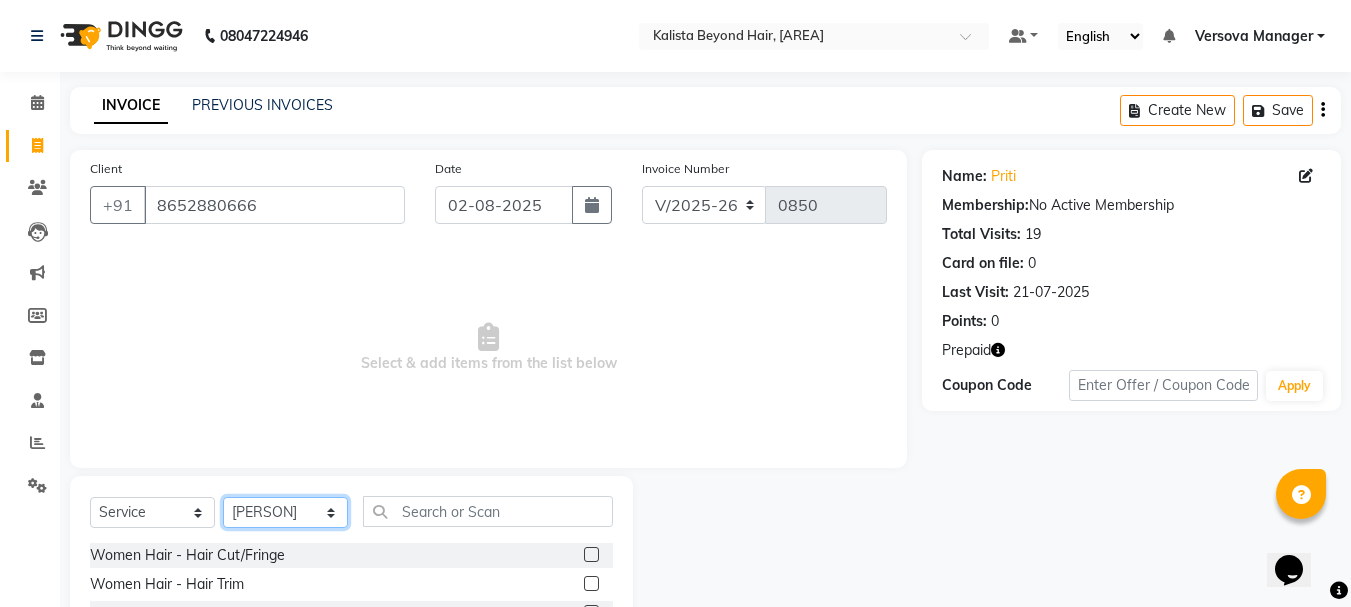 click on "Select Stylist ADMIN [PERSON] [PERSON] [PERSON] [PERSON] [PERSON] [PERSON] [PERSON] [PERSON] [PERSON] [PERSON] [PERSON] [PERSON] [PERSON] [PERSON] [PERSON] [PERSON] [PERSON] [PERSON] [PERSON] [PERSON] [PERSON] Versova Manager [PERSON] [PERSON]" 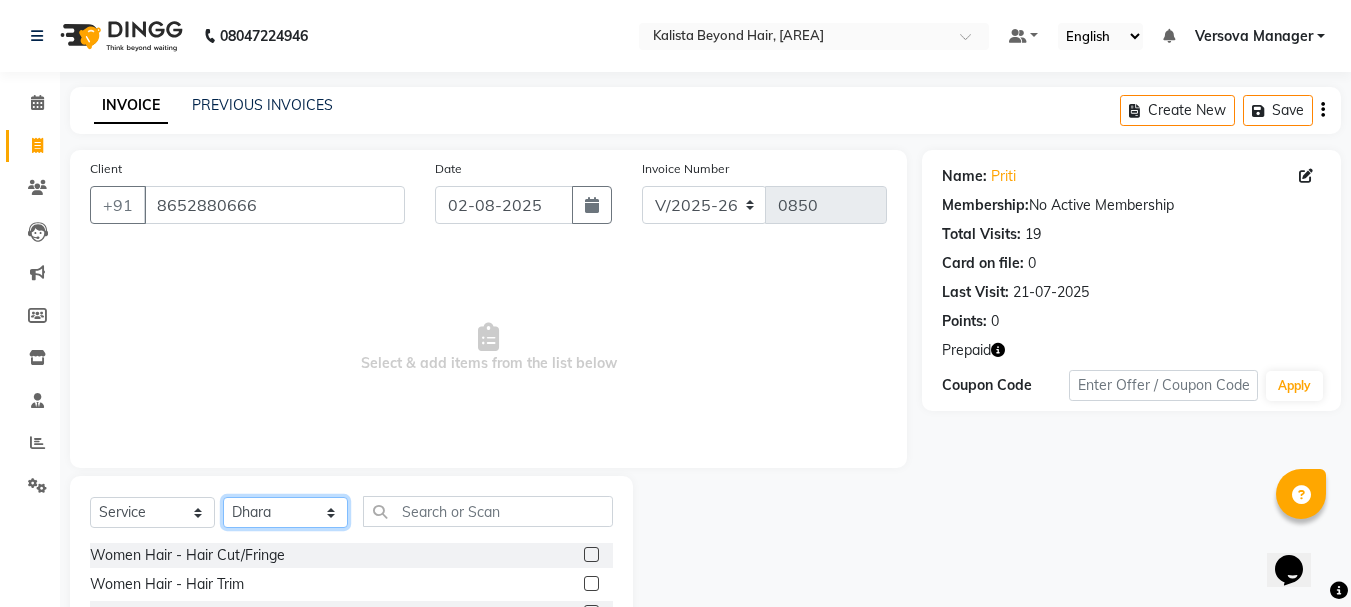 click on "Select Stylist ADMIN [PERSON] [PERSON] [PERSON] [PERSON] [PERSON] [PERSON] [PERSON] [PERSON] [PERSON] [PERSON] [PERSON] [PERSON] [PERSON] [PERSON] [PERSON] [PERSON] [PERSON] [PERSON] [PERSON] [PERSON] [PERSON] Versova Manager [PERSON] [PERSON]" 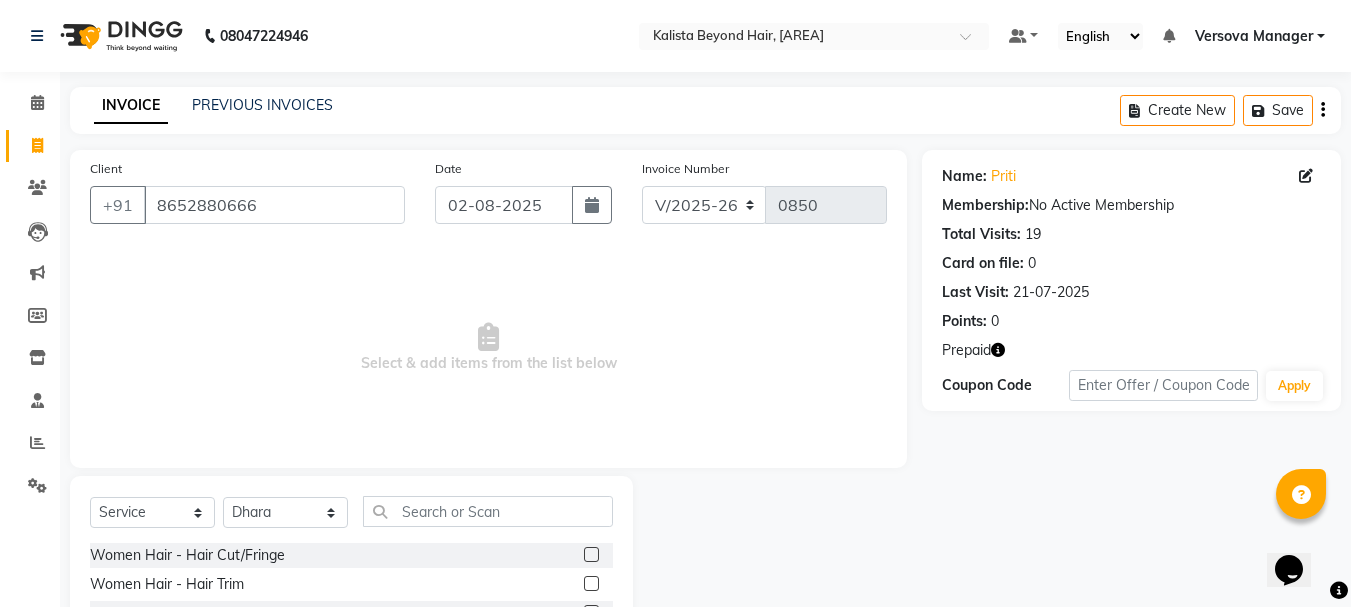 click on "Select Service Product Membership Package Voucher Prepaid Gift Card Select Stylist ADMIN [PERSON] [PERSON] [PERSON] [PERSON] [PERSON] [PERSON] [PERSON] [PERSON] [PERSON] [PERSON] [PERSON] [PERSON] [PERSON] [PERSON] [PERSON] [PERSON] [PERSON] [PERSON] Women Hair - Hair Cut/Fringe Women Hair - Hair Trim Women Hair - Hair Cut ,Wash,Blowdry Finish/Creative Women Hair - Director Hair Cut & Style Women Hair - Only Hair Wash Women Hair - Paddle Dry Hair Wash Straight Blowdry - Medium Hair Straight Blowdry - Long Hair Straight Blowdry - Extra Long Hair Curls Blowdry - Medium Hair Curls Blowdry - Long Hair Curls Blowdry - Extra Long Hair Ironing - Short To Shoulder Hair Ironing - Long Hair Ironing - Extra Long Hair Iron Curls & Tongs - Medium Hair Iron Curls & Tongs - Long Hair Iron Curls & Tongs - Extra Long Hair Iron Curls & Tongs - Up Style Hair Colour - Root Touch Up 1 Inch Hair Colour - Short Hair Hair Colour - Medium Hair Hair Colour - Long Hair Hair Colour - 1 Chunk" 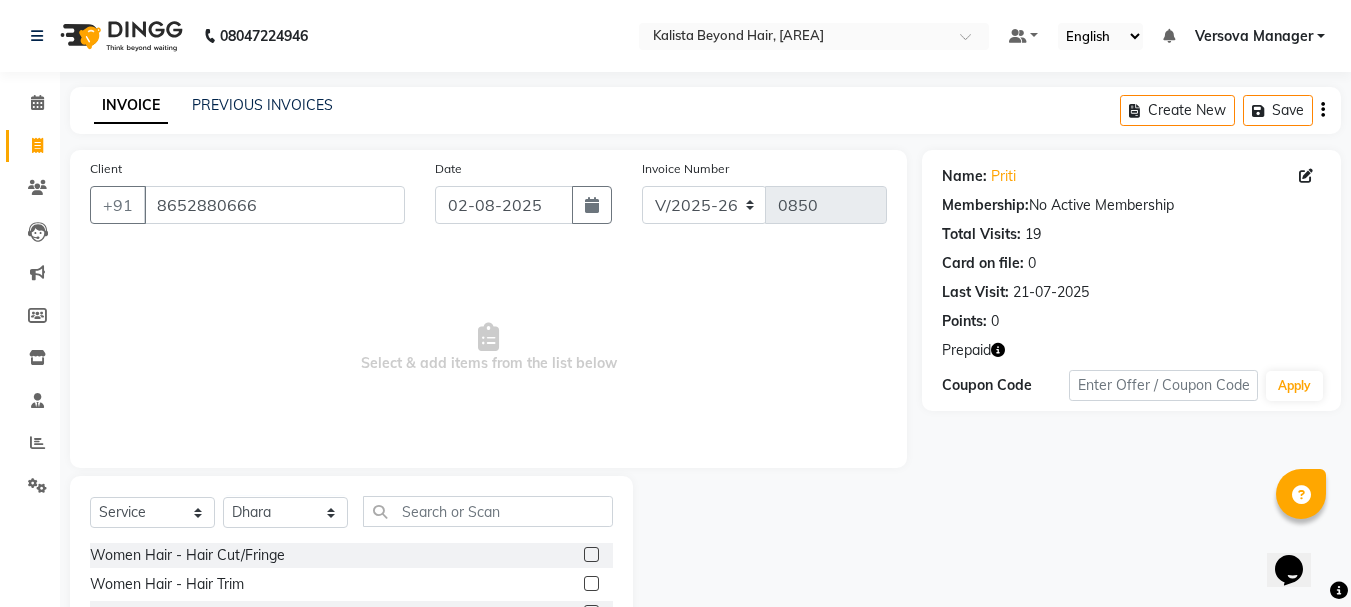 click on "Select Service Product Membership Package Voucher Prepaid Gift Card Select Stylist ADMIN [PERSON] [PERSON] [PERSON] [PERSON] [PERSON] [PERSON] [PERSON] [PERSON] [PERSON] [PERSON] [PERSON] [PERSON] [PERSON] [PERSON] [PERSON] [PERSON] [PERSON] [PERSON] Women Hair - Hair Cut/Fringe Women Hair - Hair Trim Women Hair - Hair Cut ,Wash,Blowdry Finish/Creative Women Hair - Director Hair Cut & Style Women Hair - Only Hair Wash Women Hair - Paddle Dry Hair Wash Straight Blowdry - Medium Hair Straight Blowdry - Long Hair Straight Blowdry - Extra Long Hair Curls Blowdry - Medium Hair Curls Blowdry - Long Hair Curls Blowdry - Extra Long Hair Ironing - Short To Shoulder Hair Ironing - Long Hair Ironing - Extra Long Hair Iron Curls & Tongs - Medium Hair Iron Curls & Tongs - Long Hair Iron Curls & Tongs - Extra Long Hair Iron Curls & Tongs - Up Style Hair Colour - Root Touch Up 1 Inch Hair Colour - Short Hair Hair Colour - Medium Hair Hair Colour - Long Hair Hair Colour - 1 Chunk" 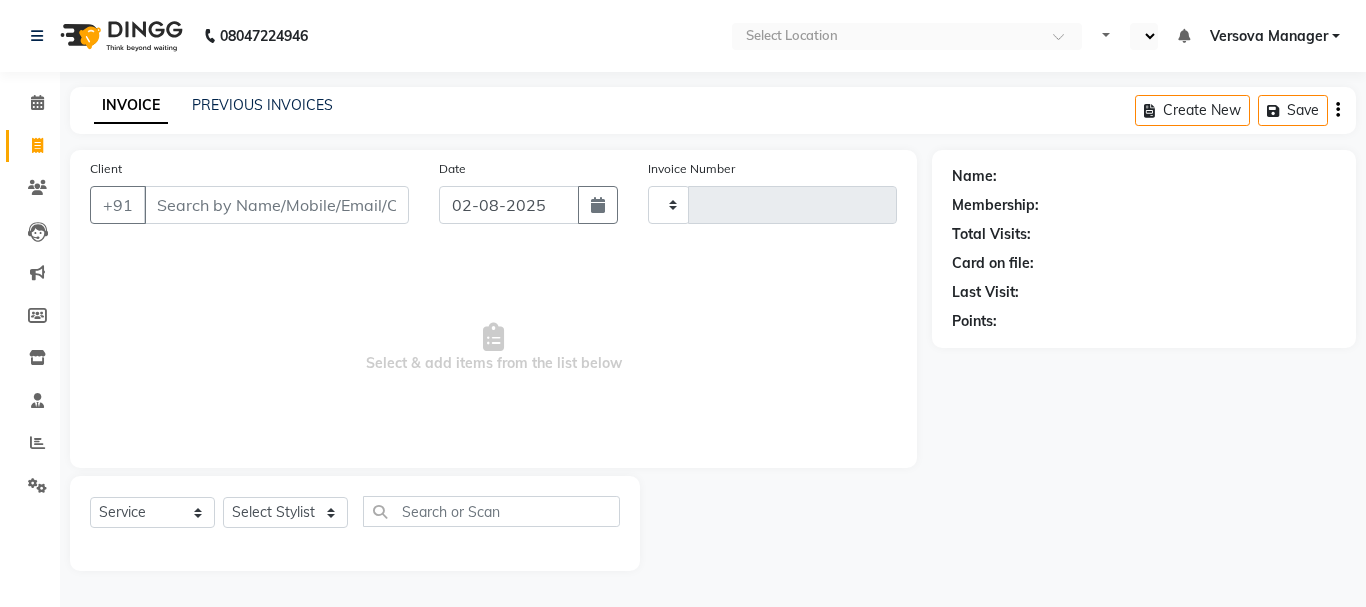 select on "service" 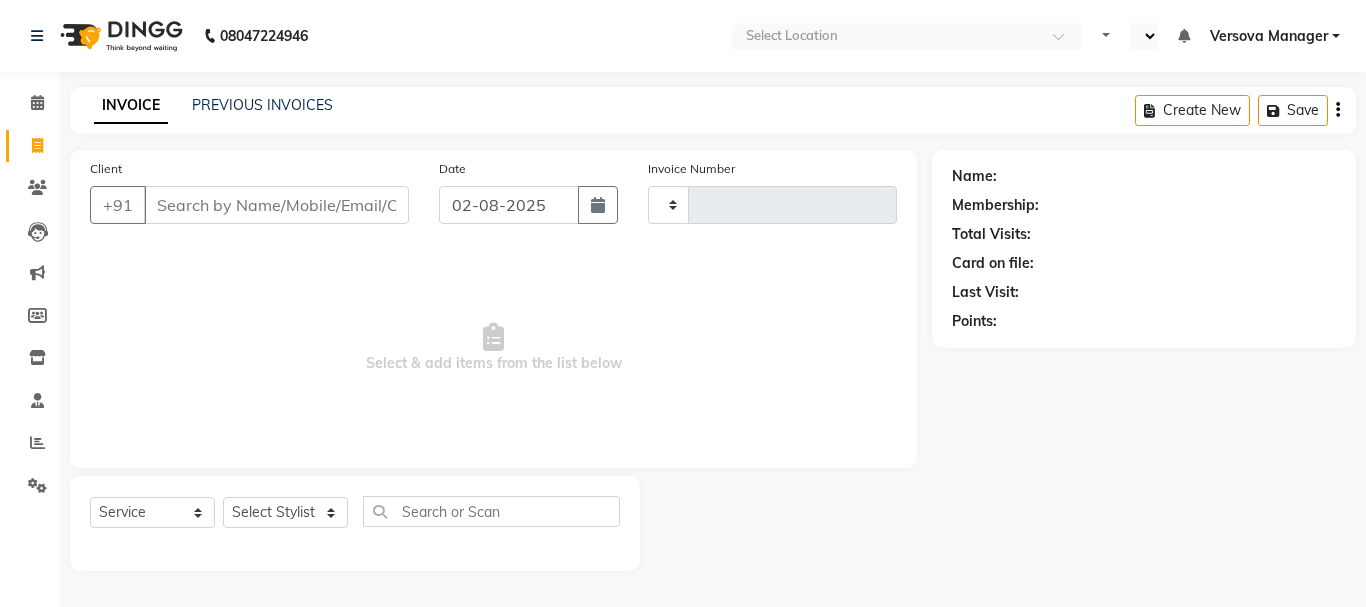type on "0850" 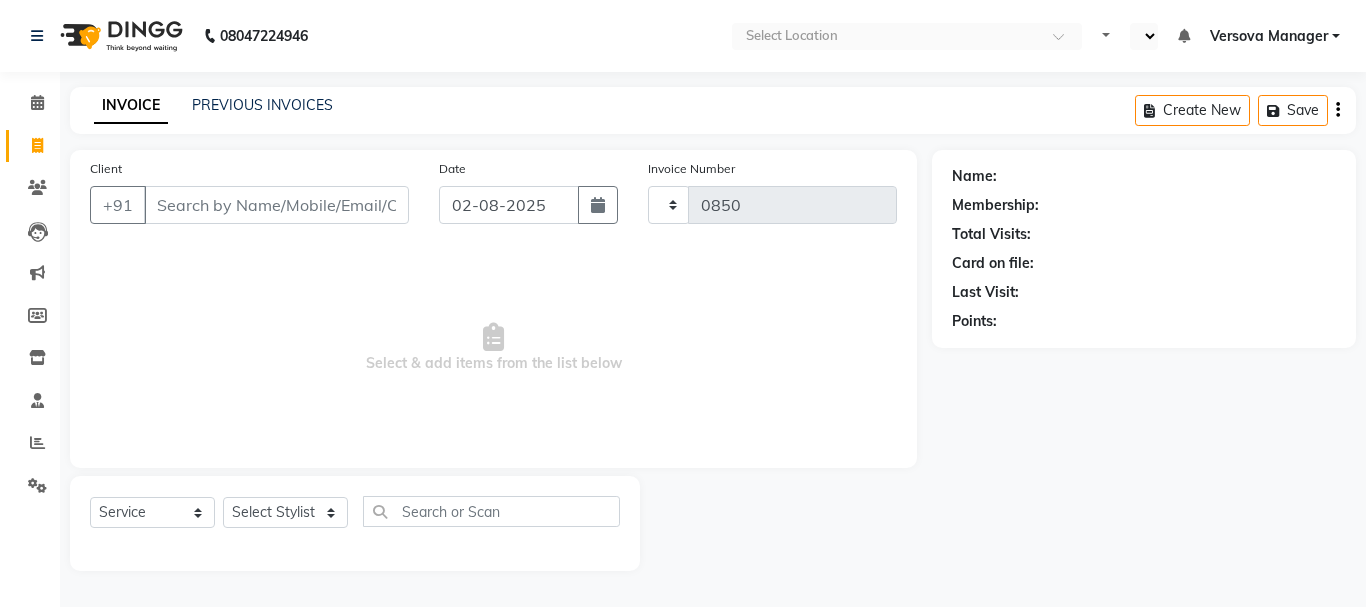 scroll, scrollTop: 0, scrollLeft: 0, axis: both 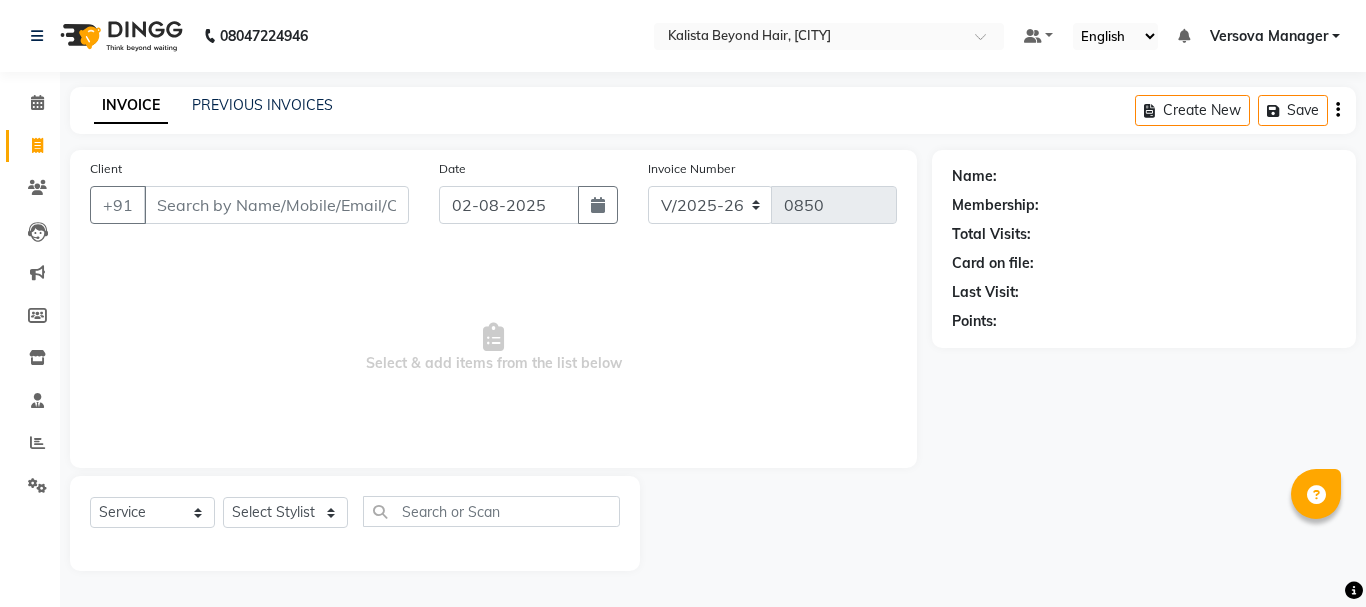 click on "Client" at bounding box center [276, 205] 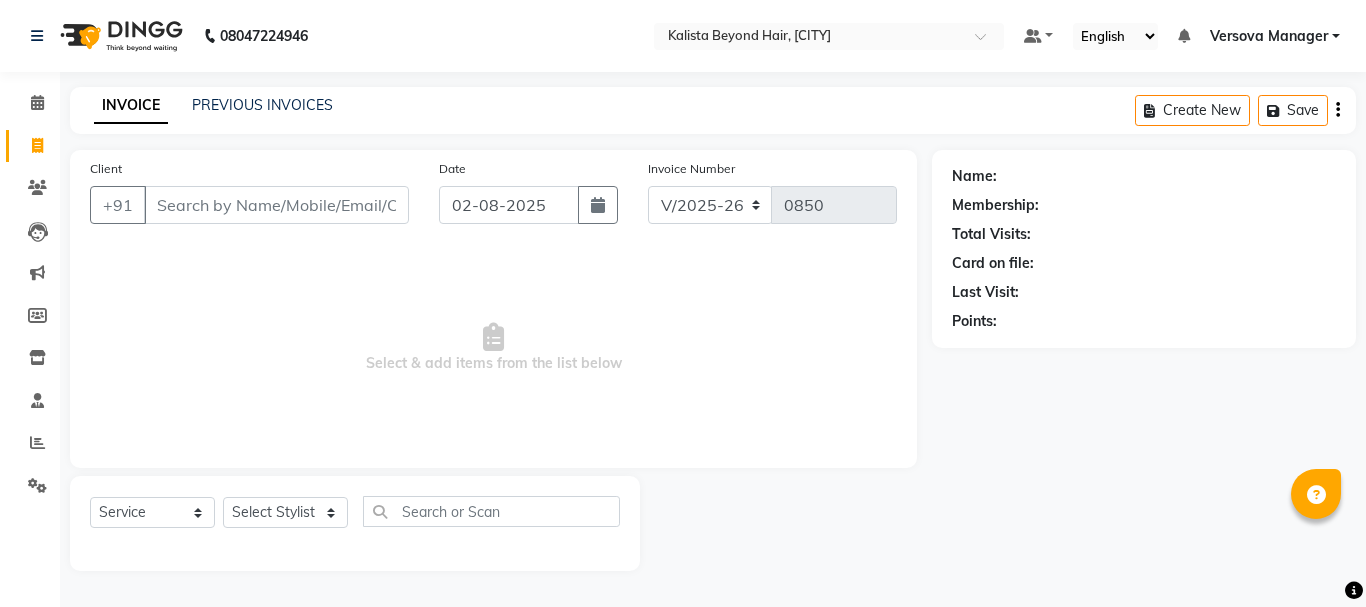 select on "48071" 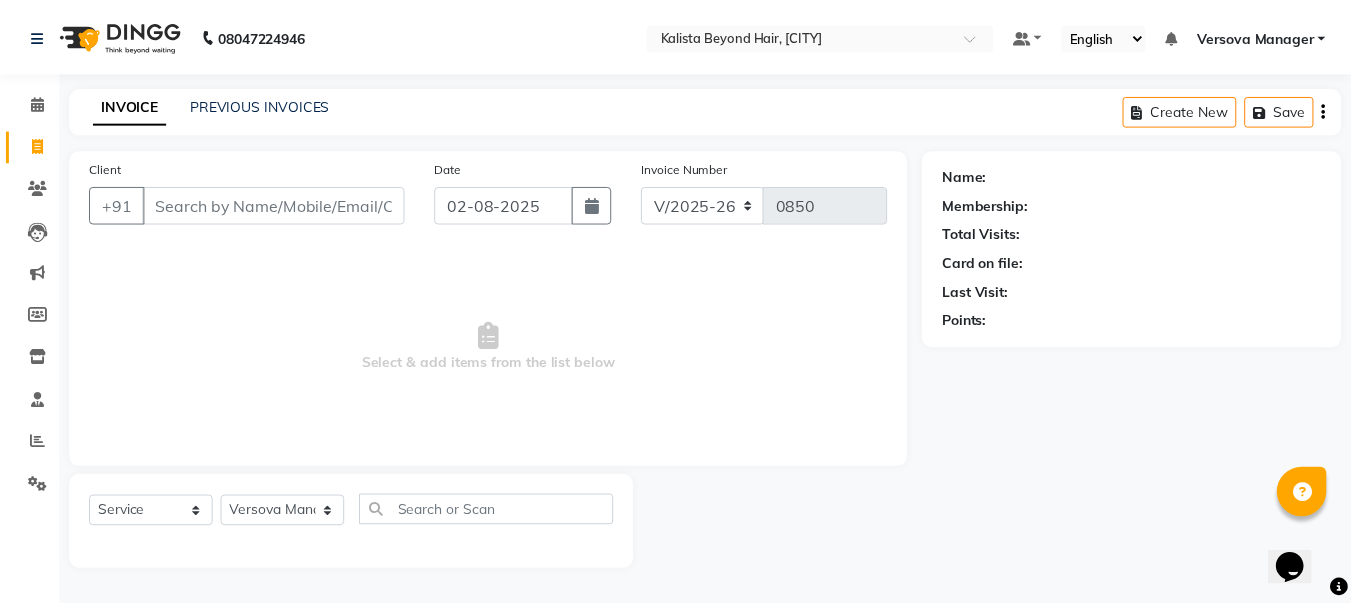 scroll, scrollTop: 0, scrollLeft: 0, axis: both 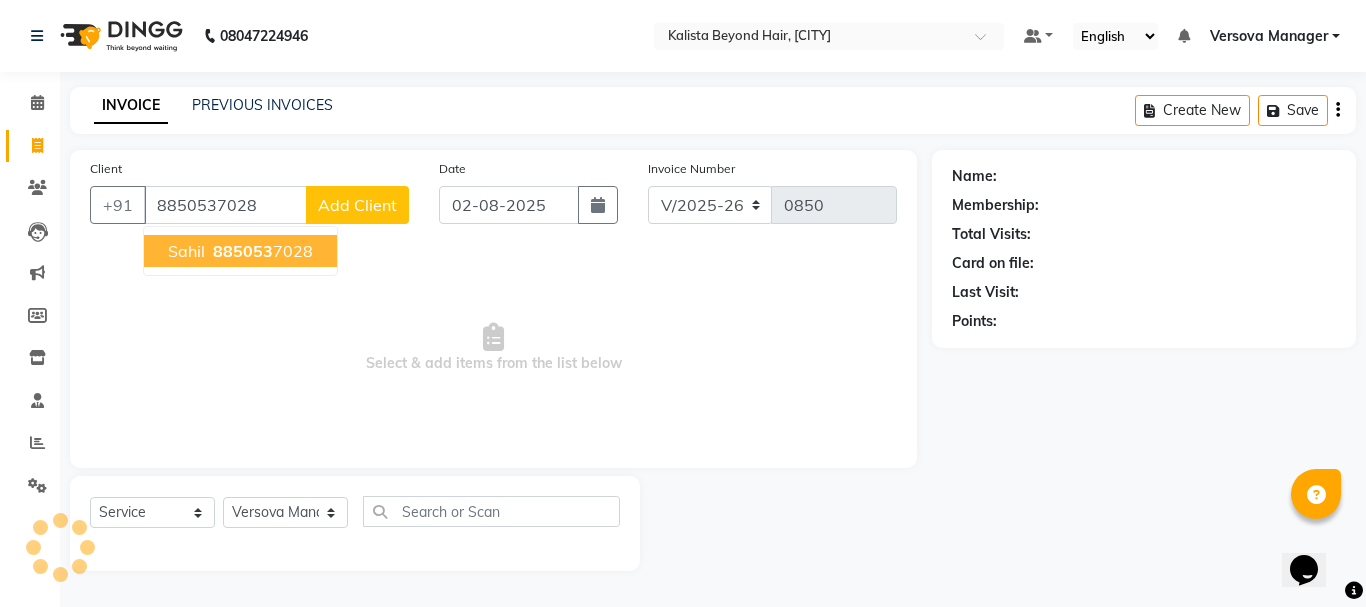 type on "8850537028" 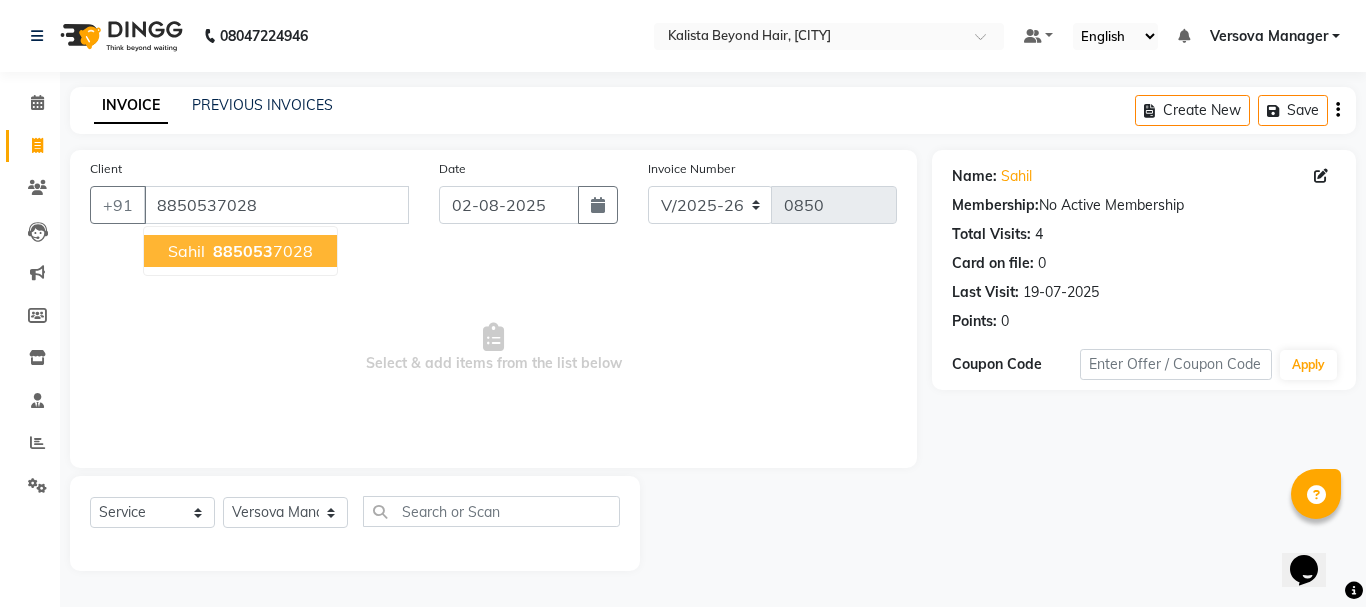 click on "[FIRST] [PHONE]" at bounding box center [240, 251] 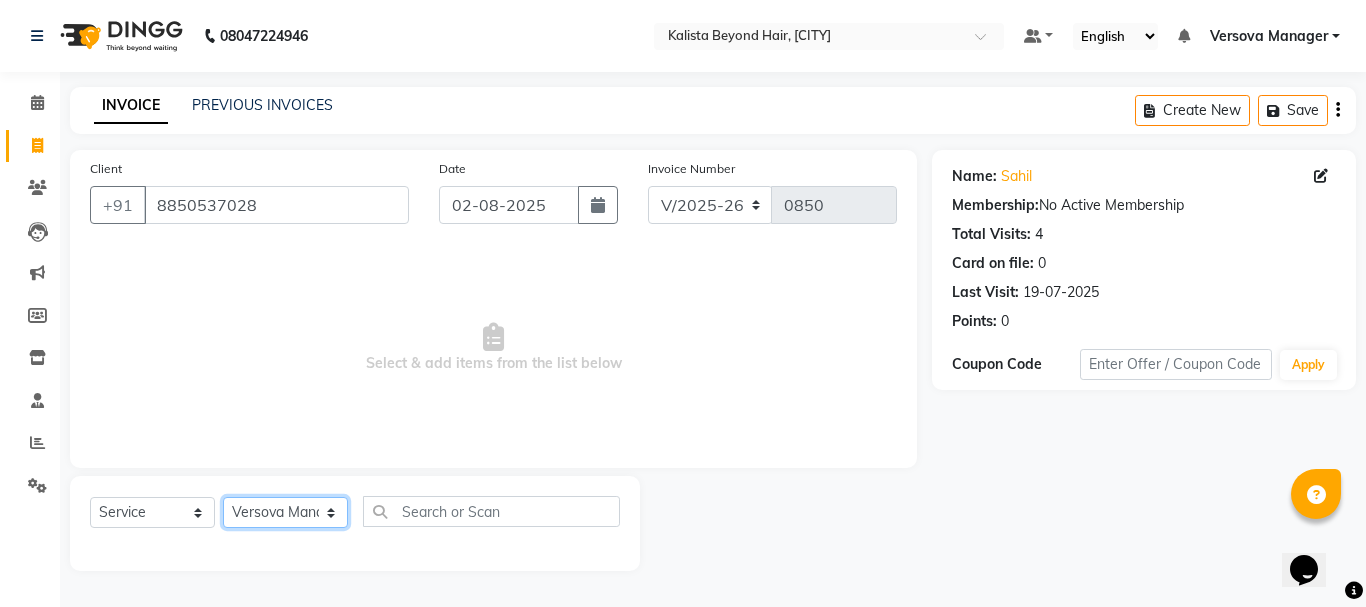 click on "Select Stylist ADMIN [NAME] [NAME] [NAME] [NAME] Fatima [NAME] VAISH Pratibha [NAME] [NAME] sameer shah  Saniya  Saurav Sayu  Sheetal  SIDDHI Sunny  teju  Versova Manager [NAME] [NAME]" 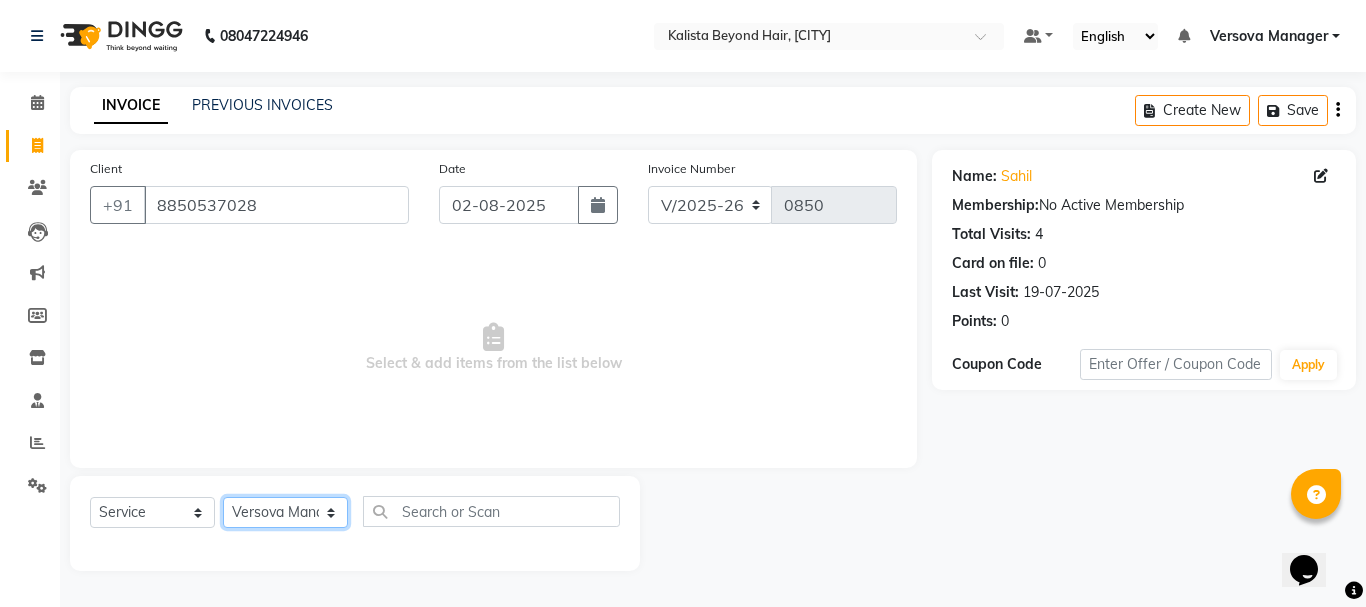 select on "47583" 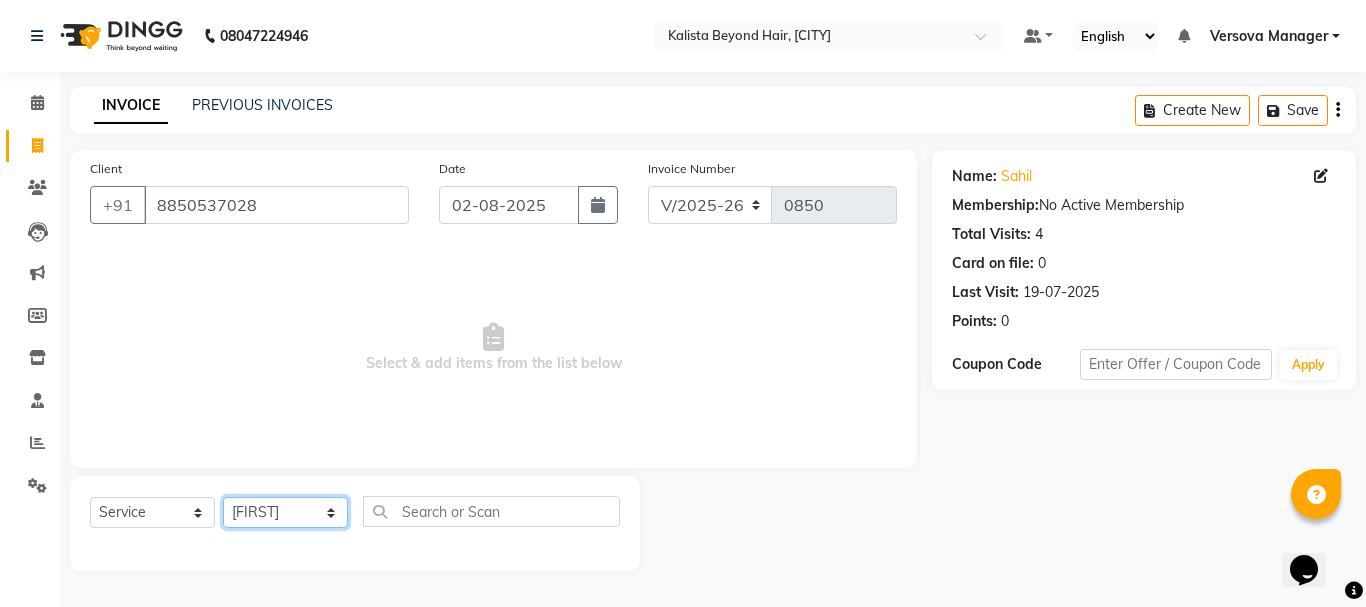 click on "Select Stylist ADMIN [NAME] [NAME] [NAME] [NAME] Fatima [NAME] VAISH Pratibha [NAME] [NAME] sameer shah  Saniya  Saurav Sayu  Sheetal  SIDDHI Sunny  teju  Versova Manager [NAME] [NAME]" 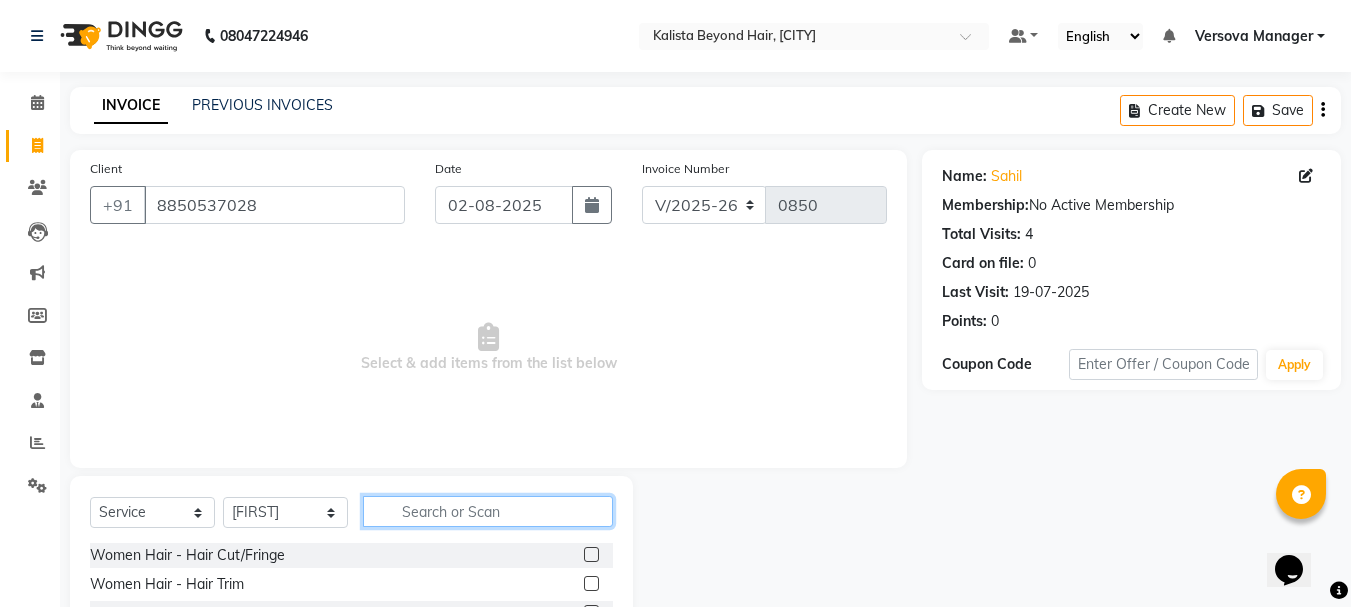 click 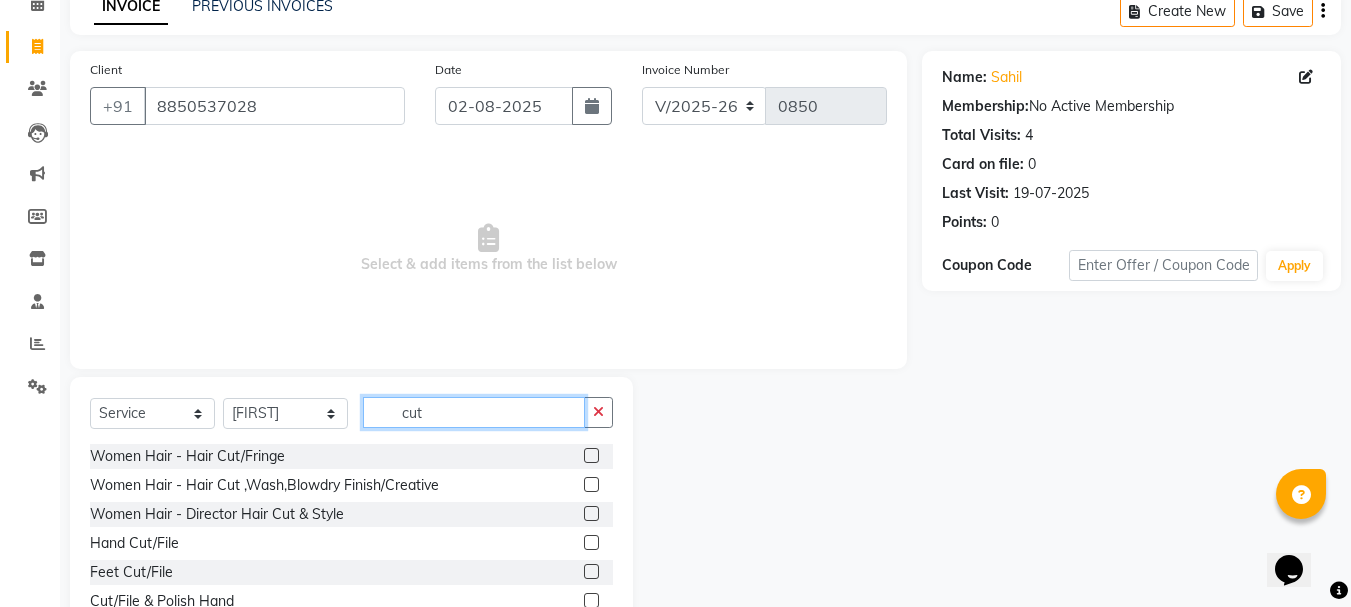 scroll, scrollTop: 194, scrollLeft: 0, axis: vertical 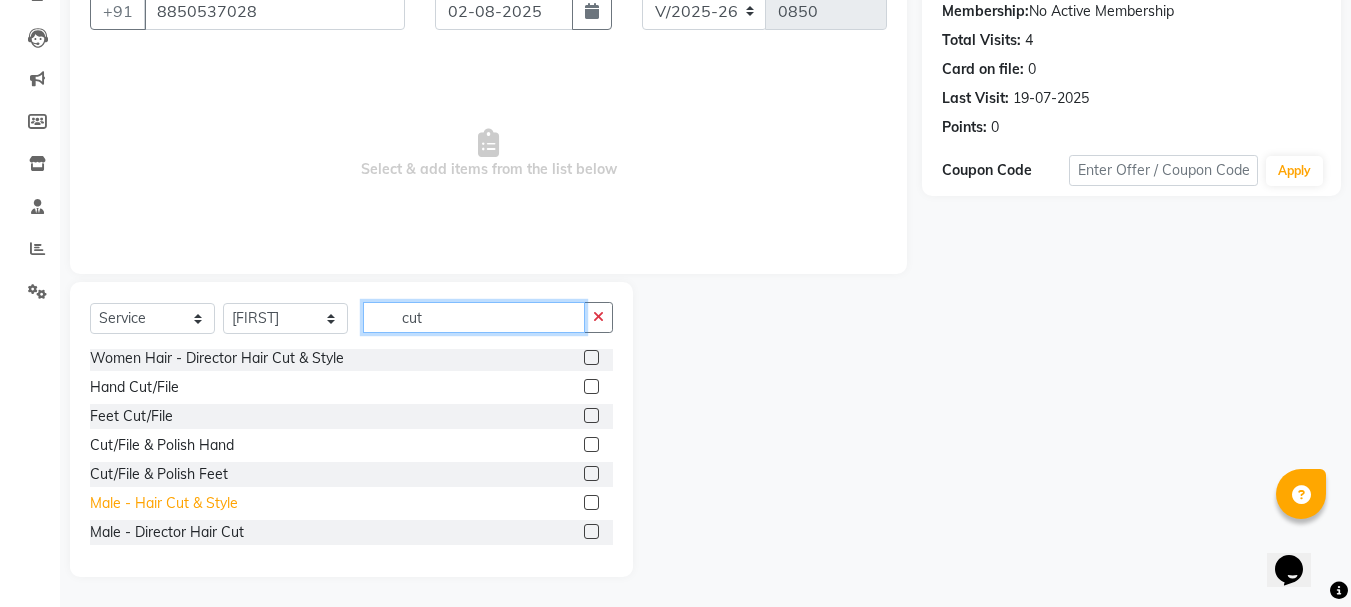 type on "cut" 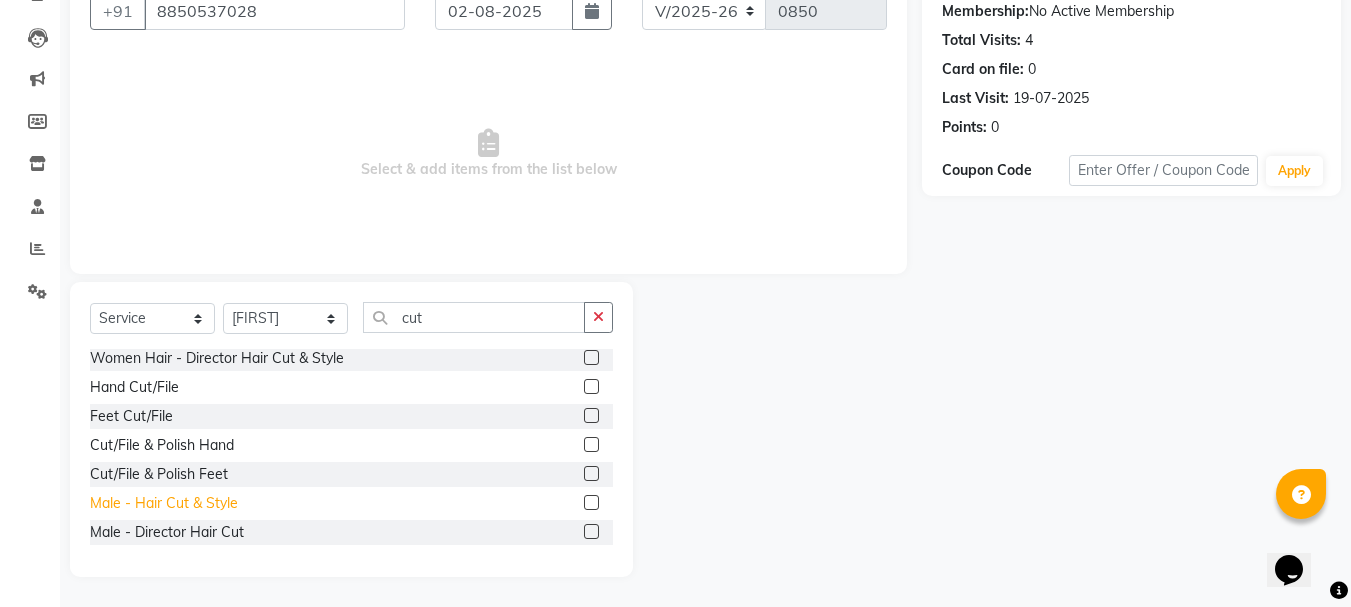click on "Male - Hair Cut & Style" 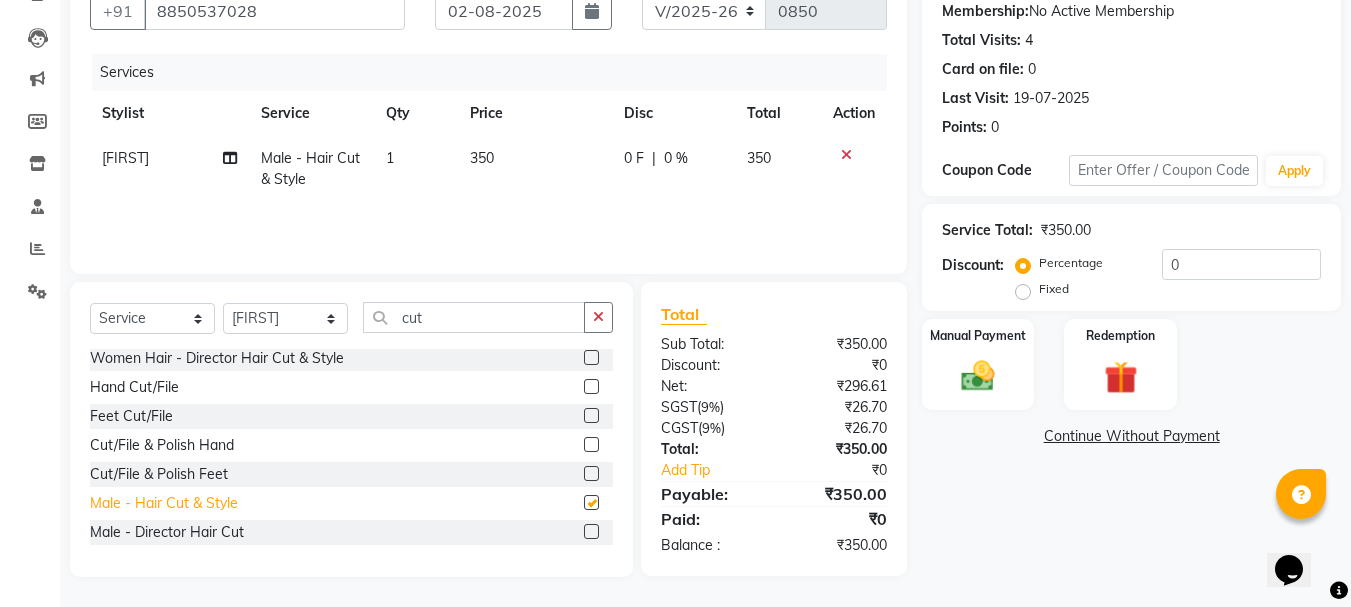 checkbox on "false" 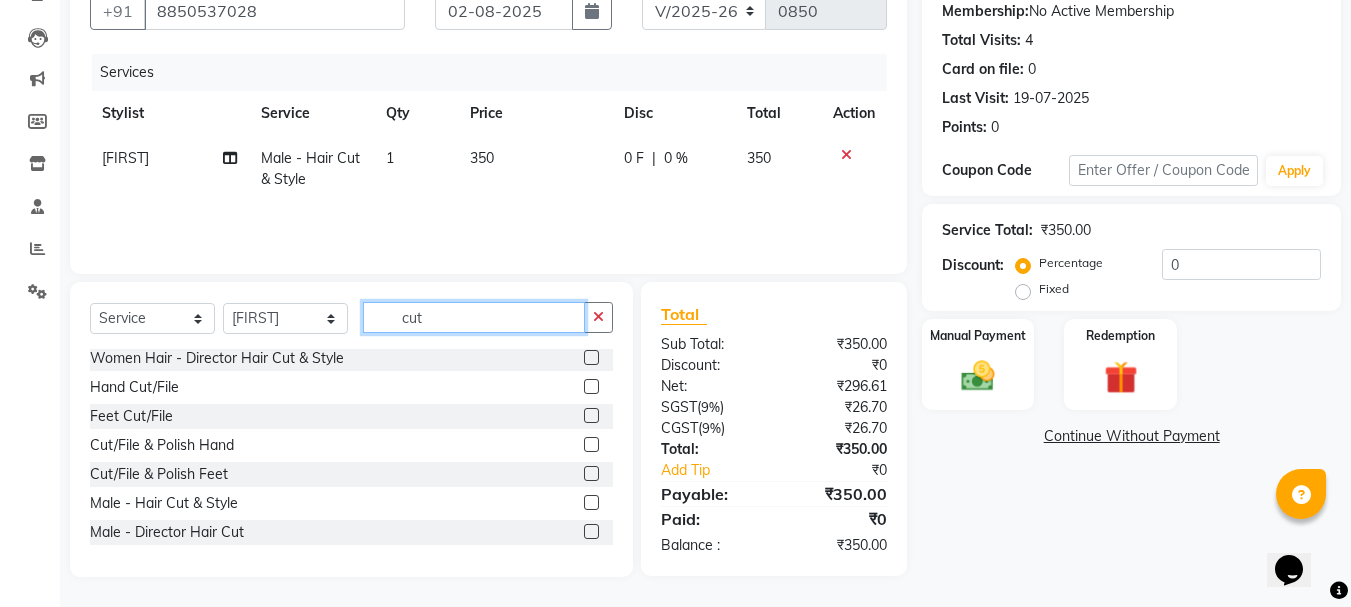 drag, startPoint x: 437, startPoint y: 315, endPoint x: 339, endPoint y: 323, distance: 98.32599 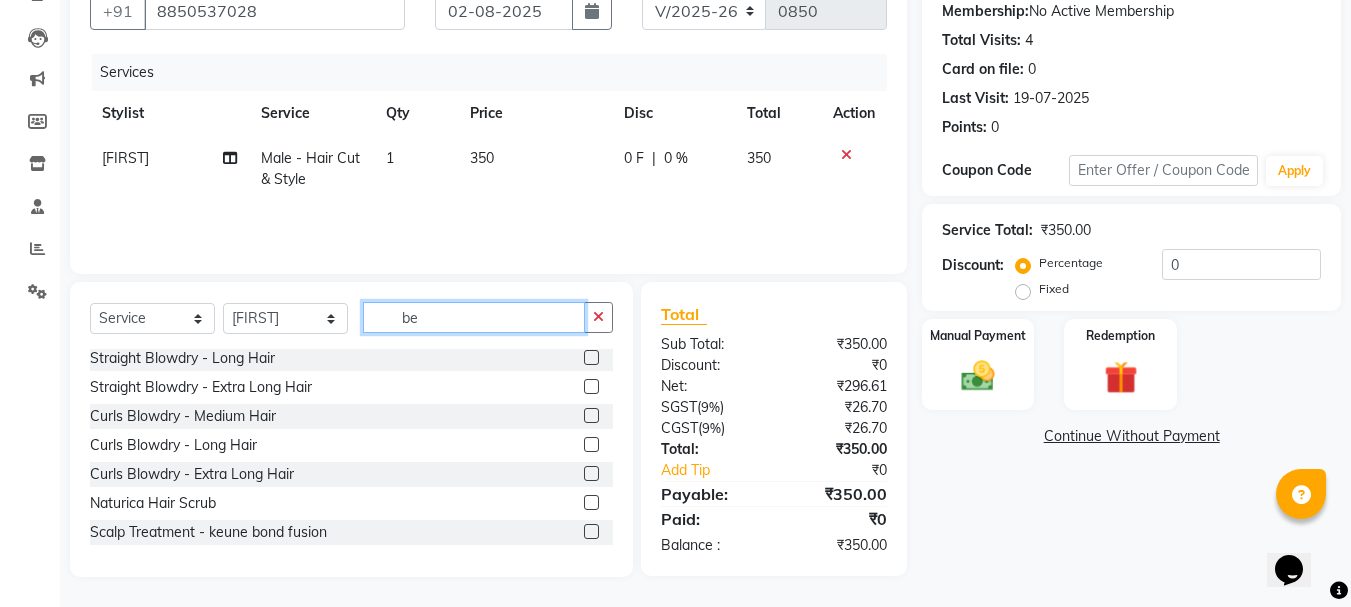 scroll, scrollTop: 0, scrollLeft: 0, axis: both 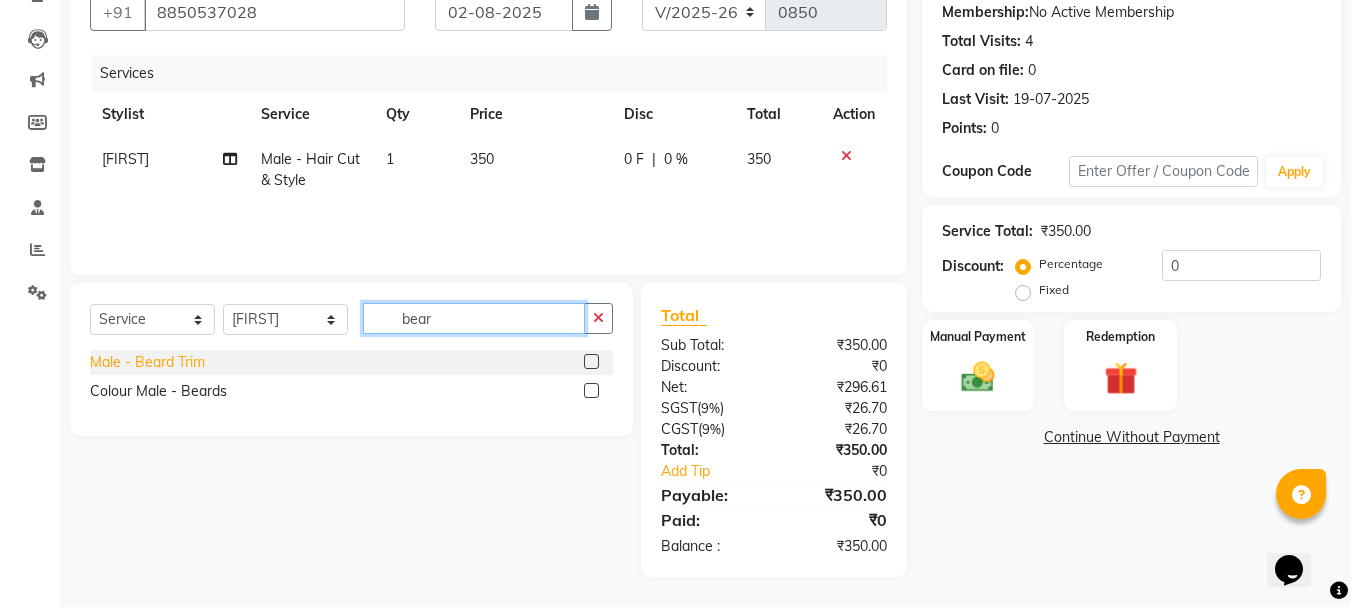 type on "bear" 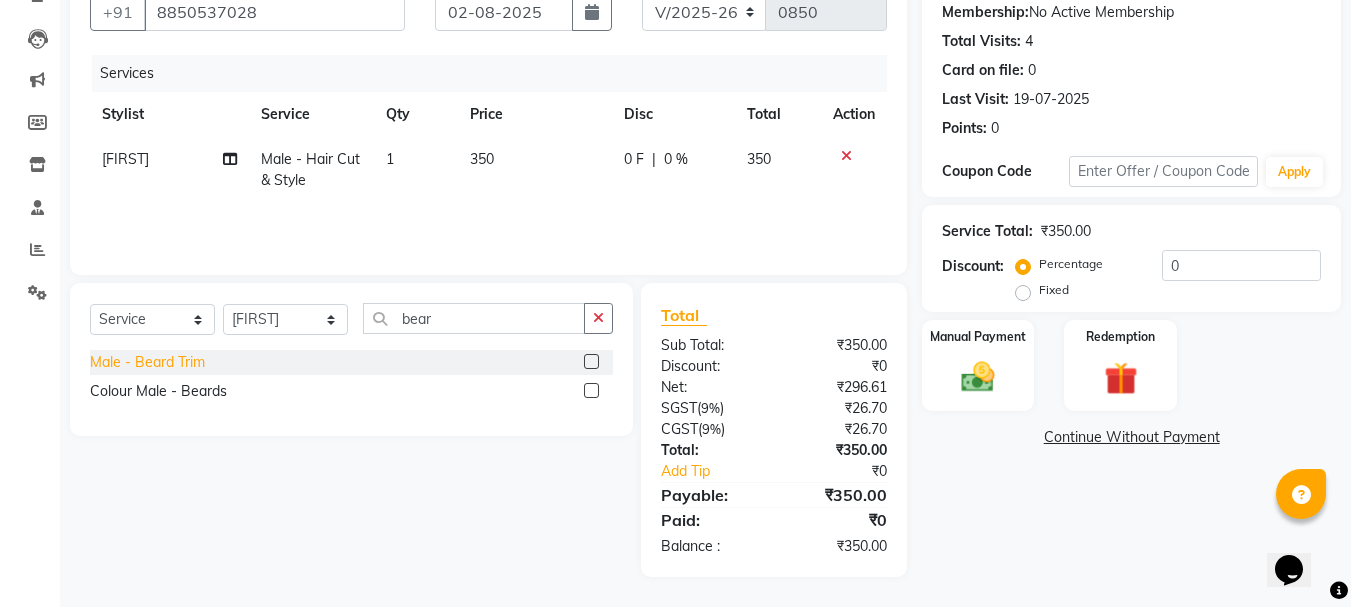 click on "Male - Beard Trim" 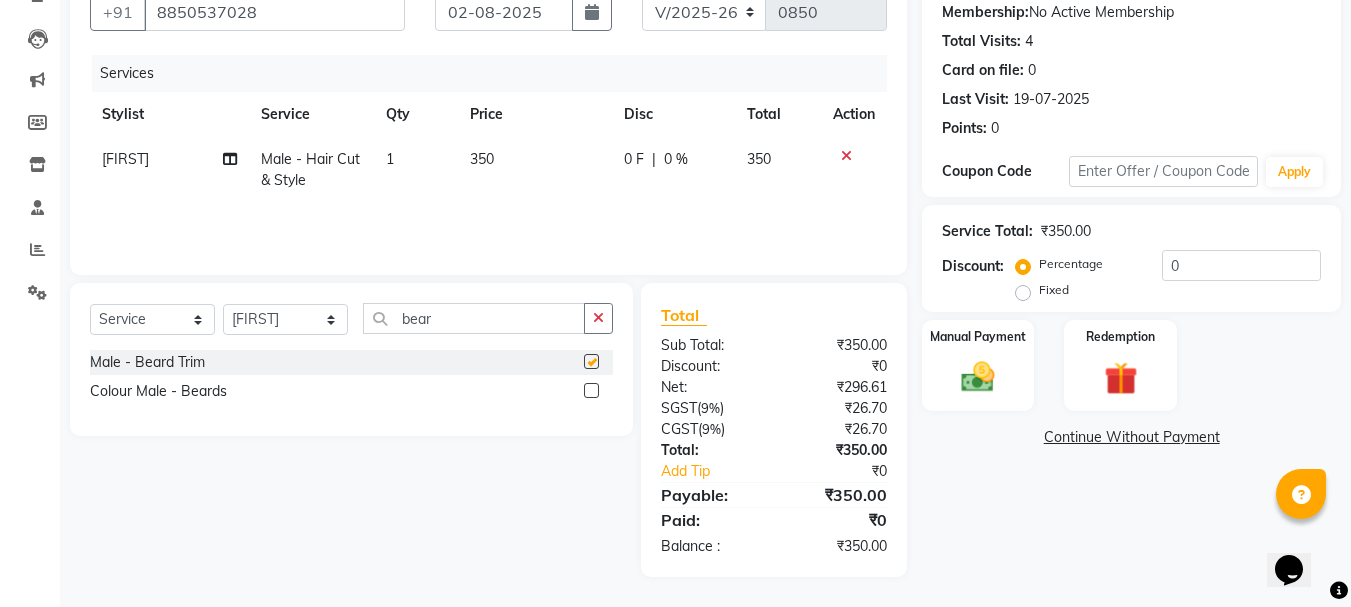 checkbox on "false" 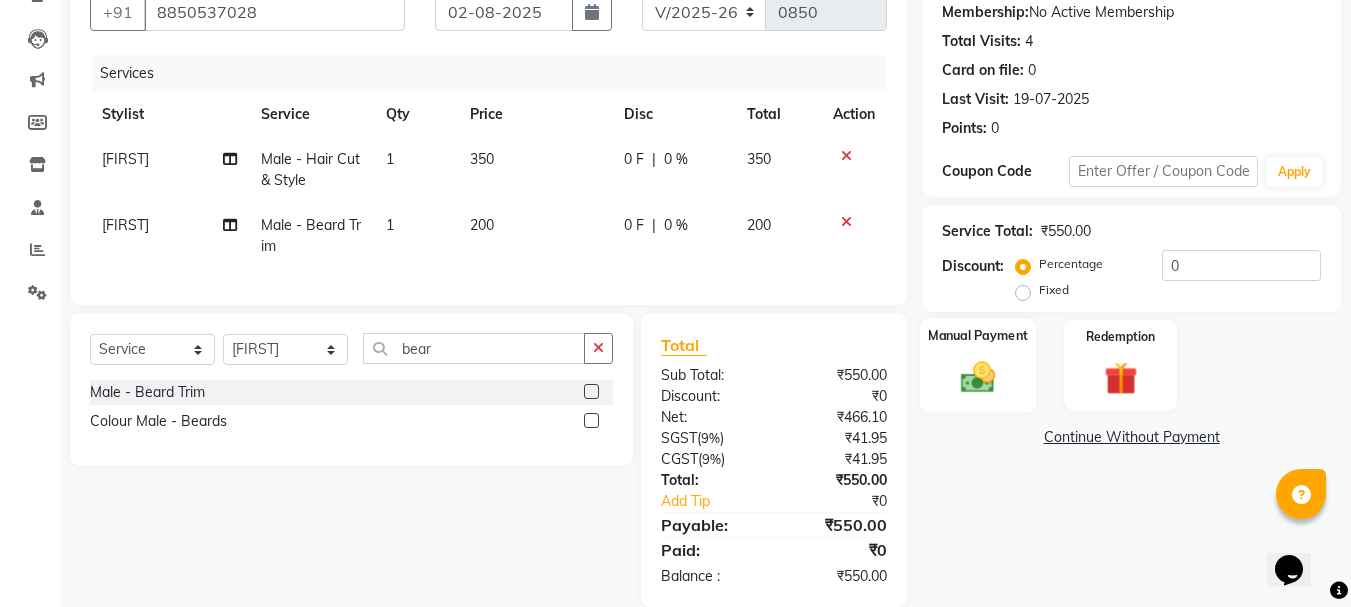 click 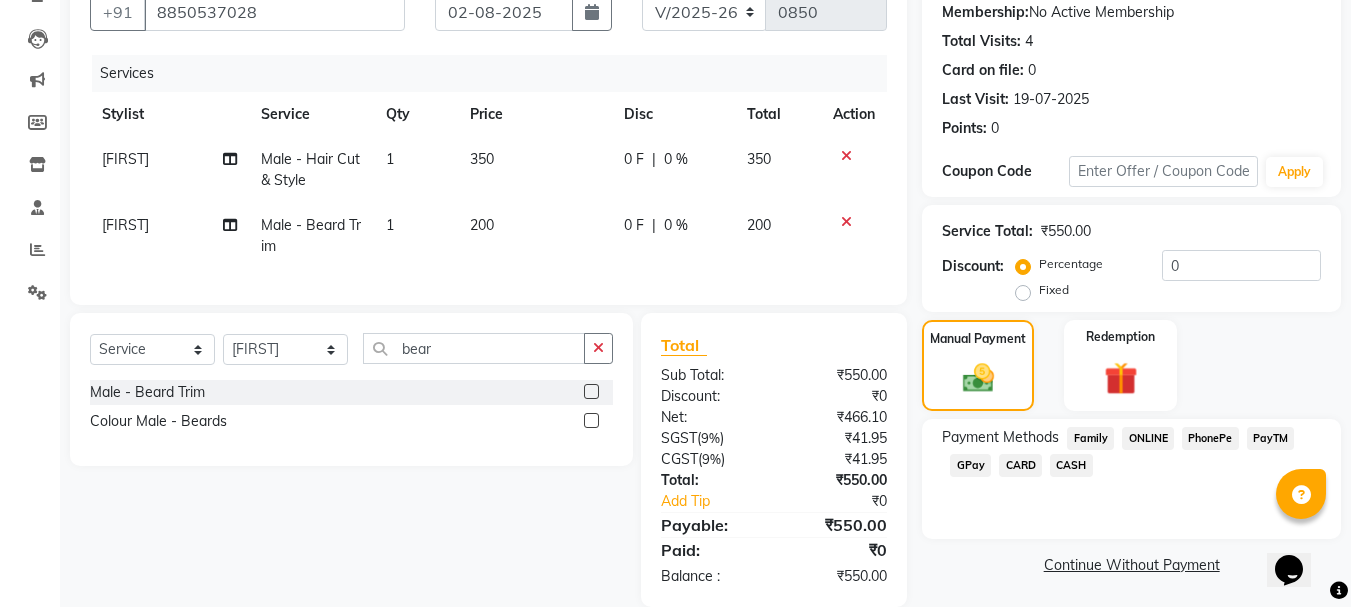 click on "CASH" 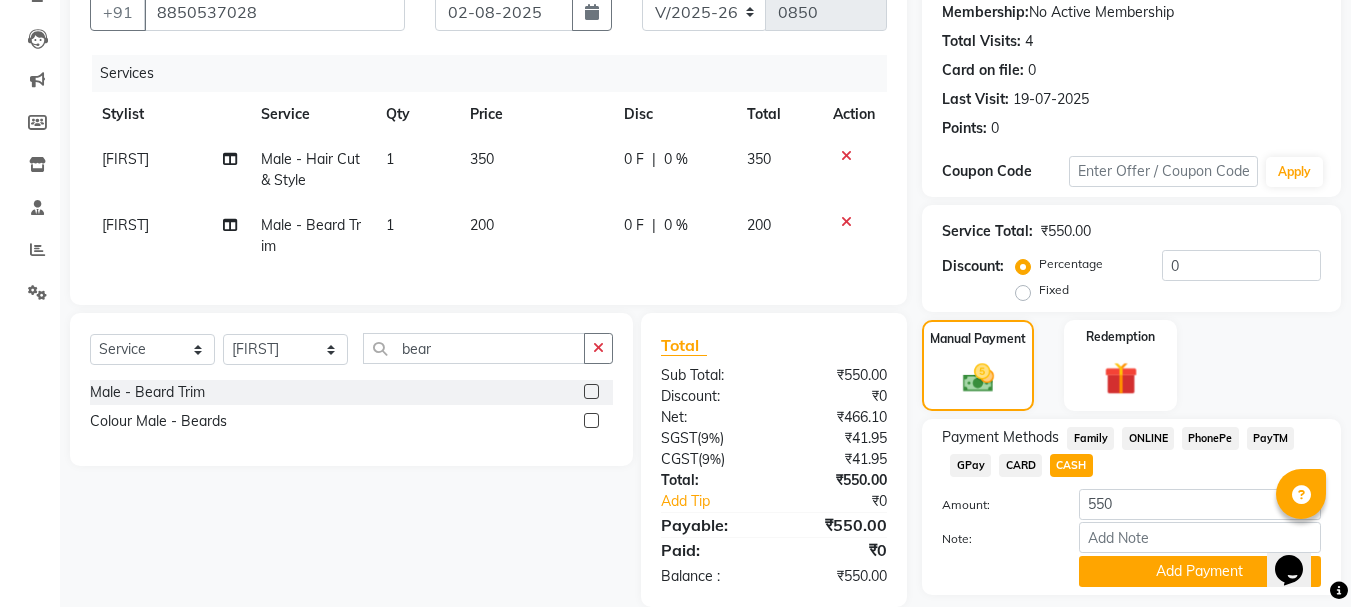 click on "CARD" 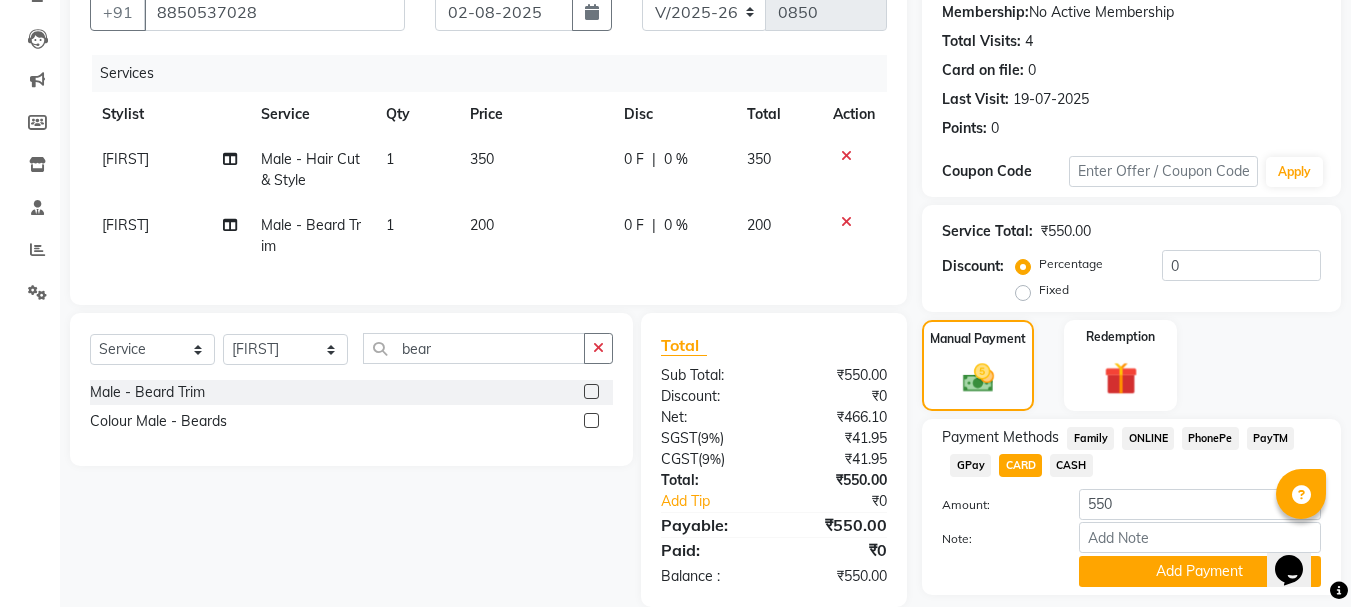 click on "GPay" 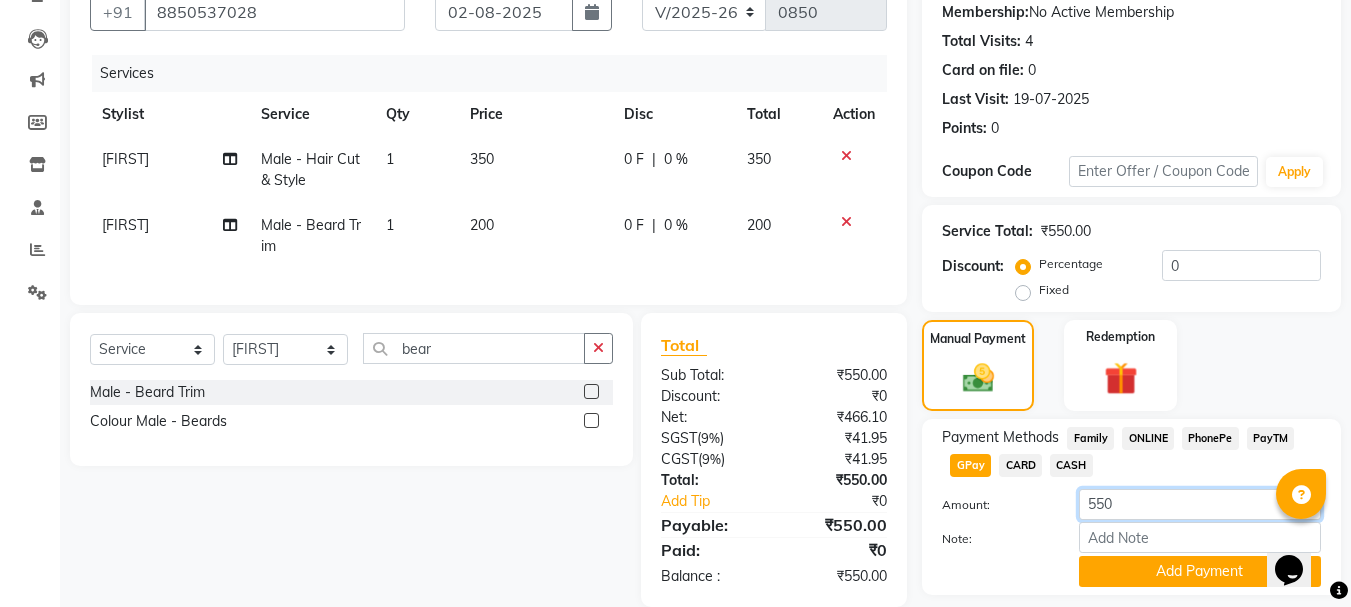 drag, startPoint x: 1134, startPoint y: 496, endPoint x: 1044, endPoint y: 514, distance: 91.78235 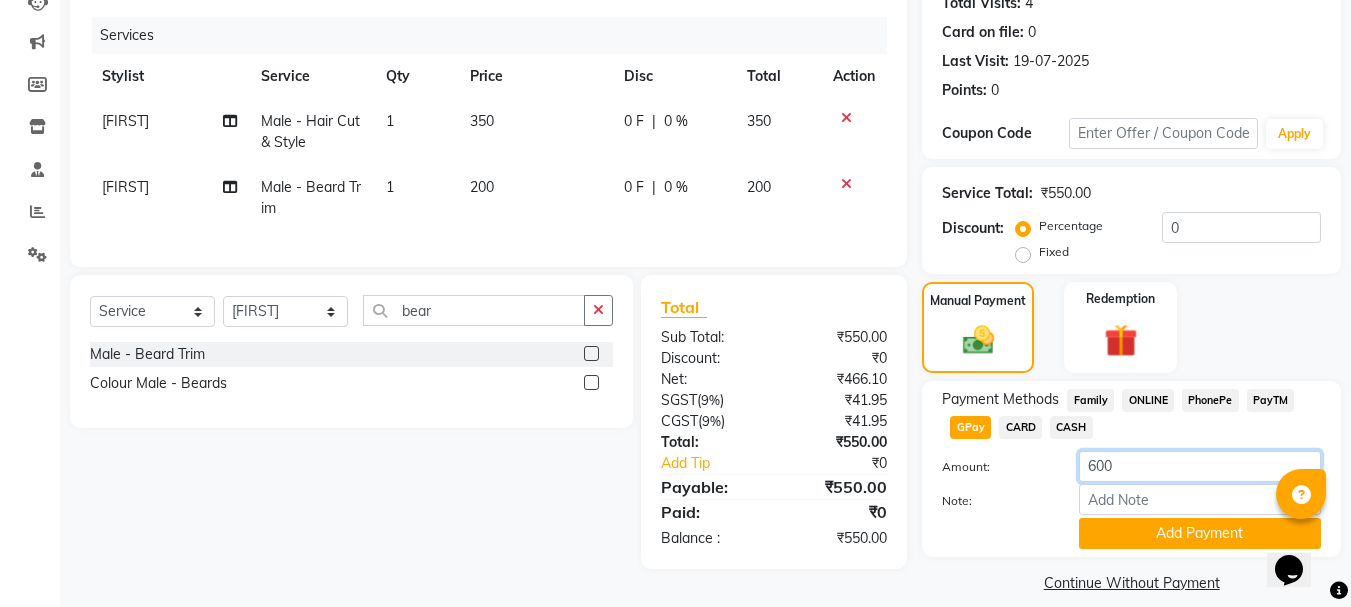 scroll, scrollTop: 252, scrollLeft: 0, axis: vertical 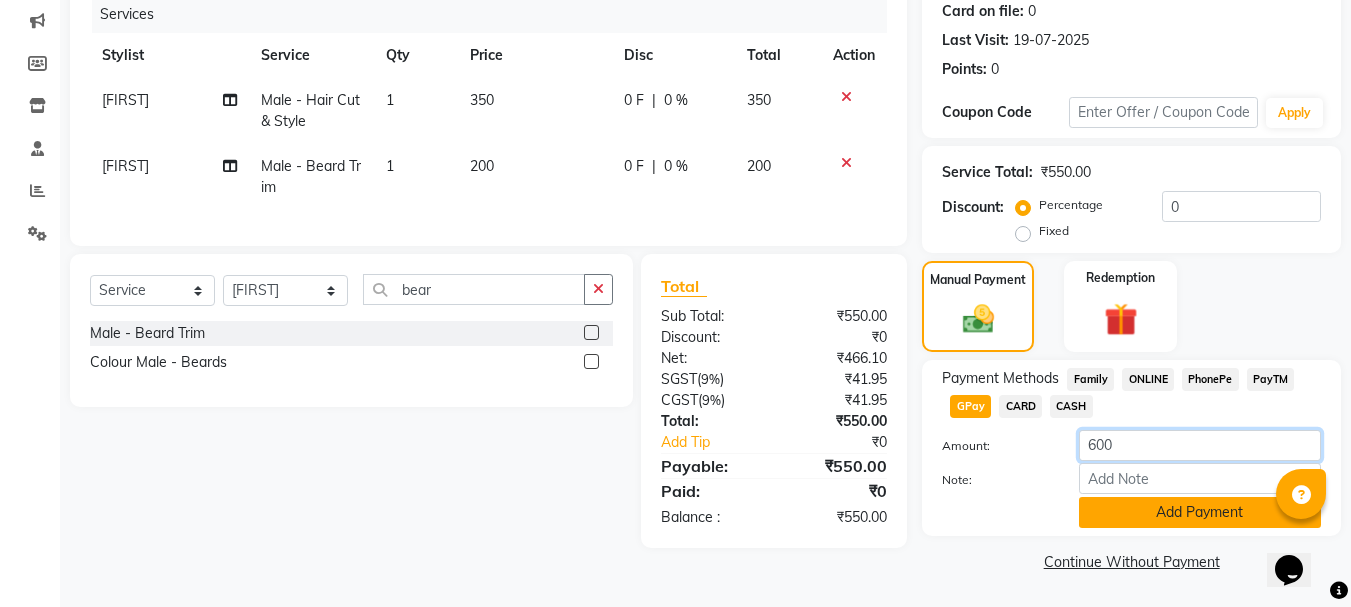 type on "600" 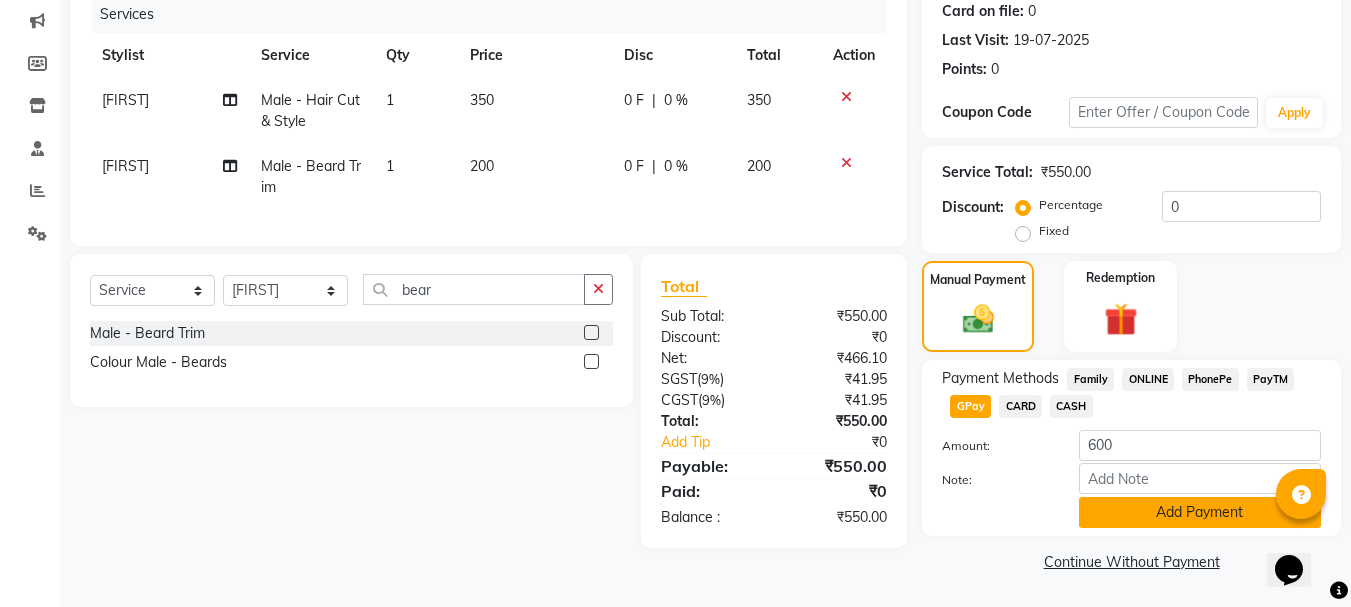 click on "Add Payment" 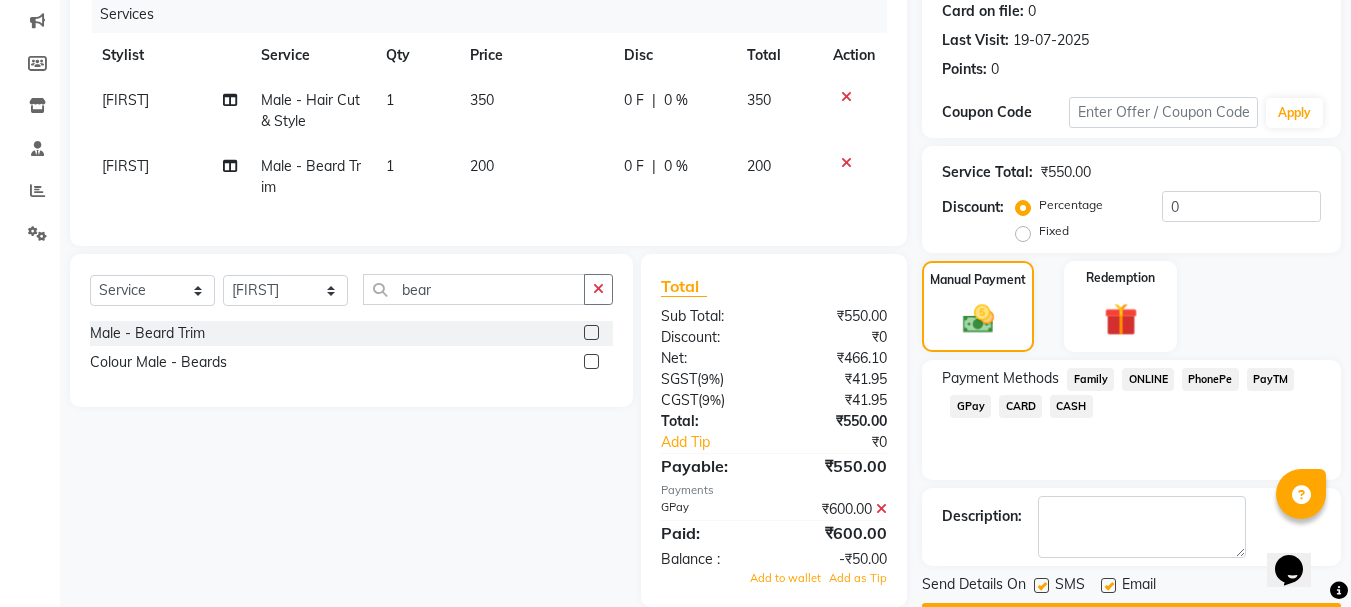scroll, scrollTop: 309, scrollLeft: 0, axis: vertical 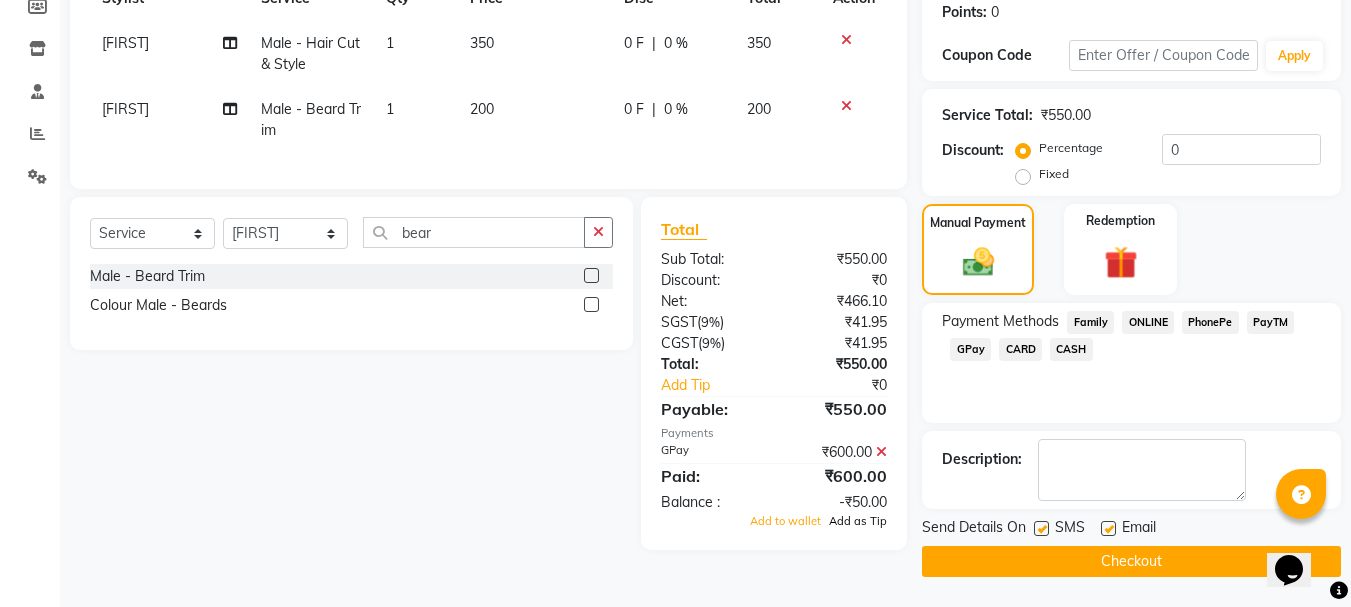 click on "Add as Tip" 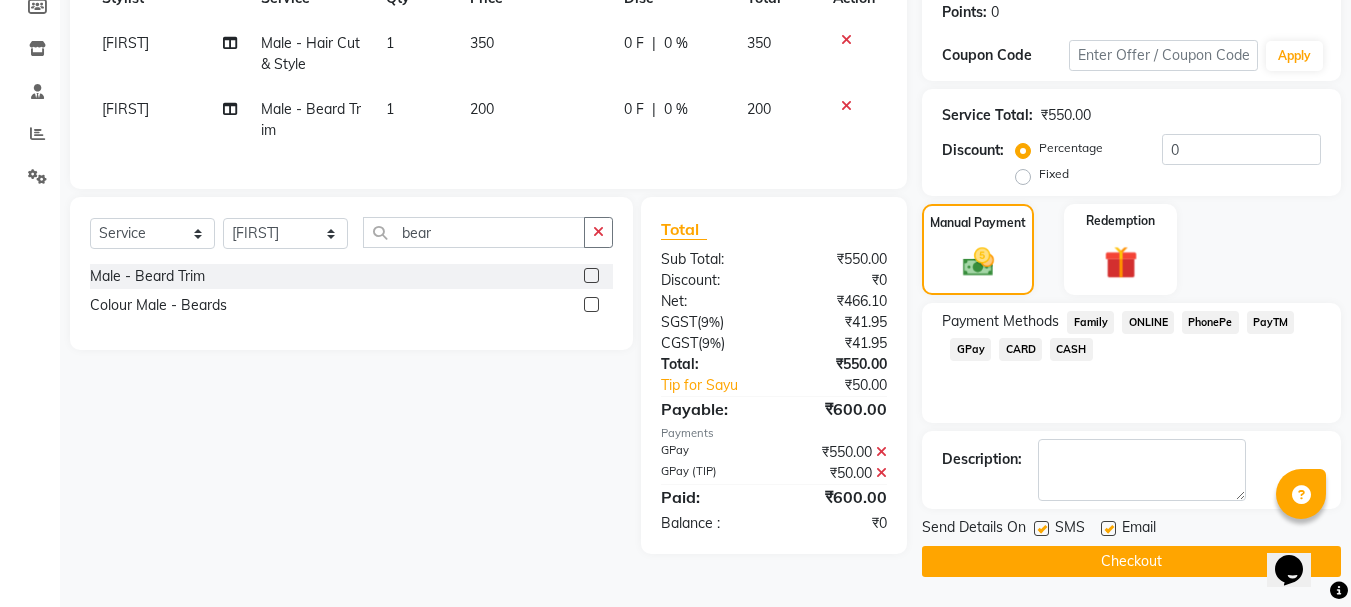 drag, startPoint x: 1045, startPoint y: 533, endPoint x: 1046, endPoint y: 547, distance: 14.035668 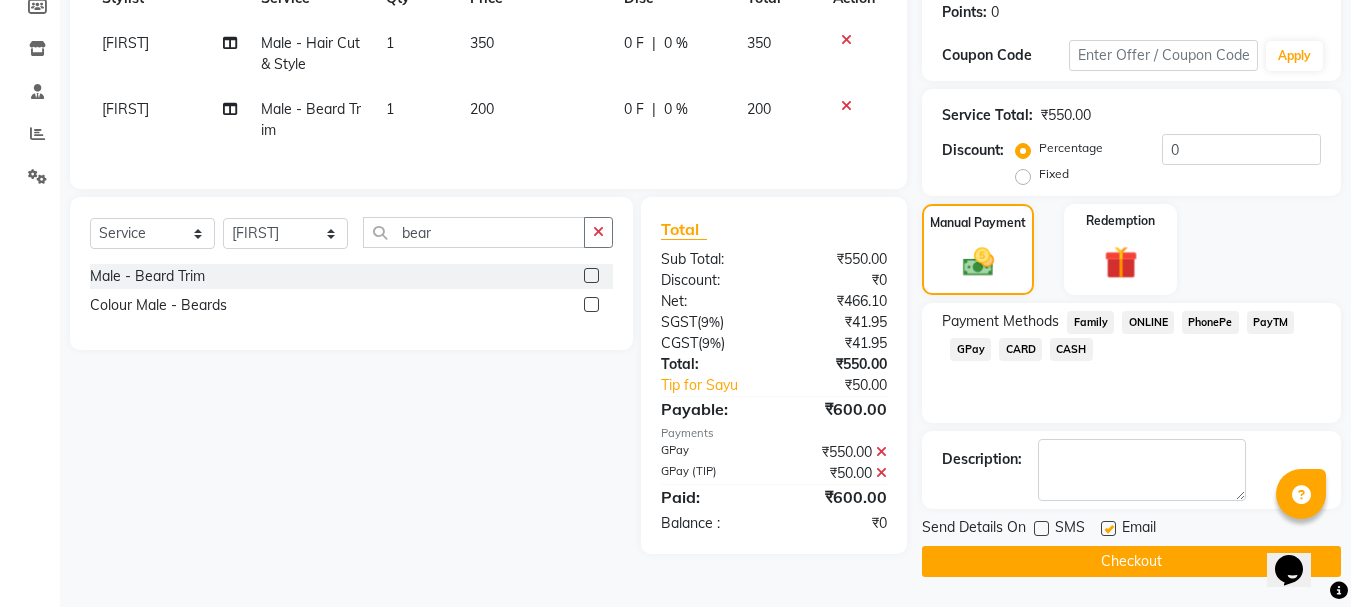 click on "Checkout" 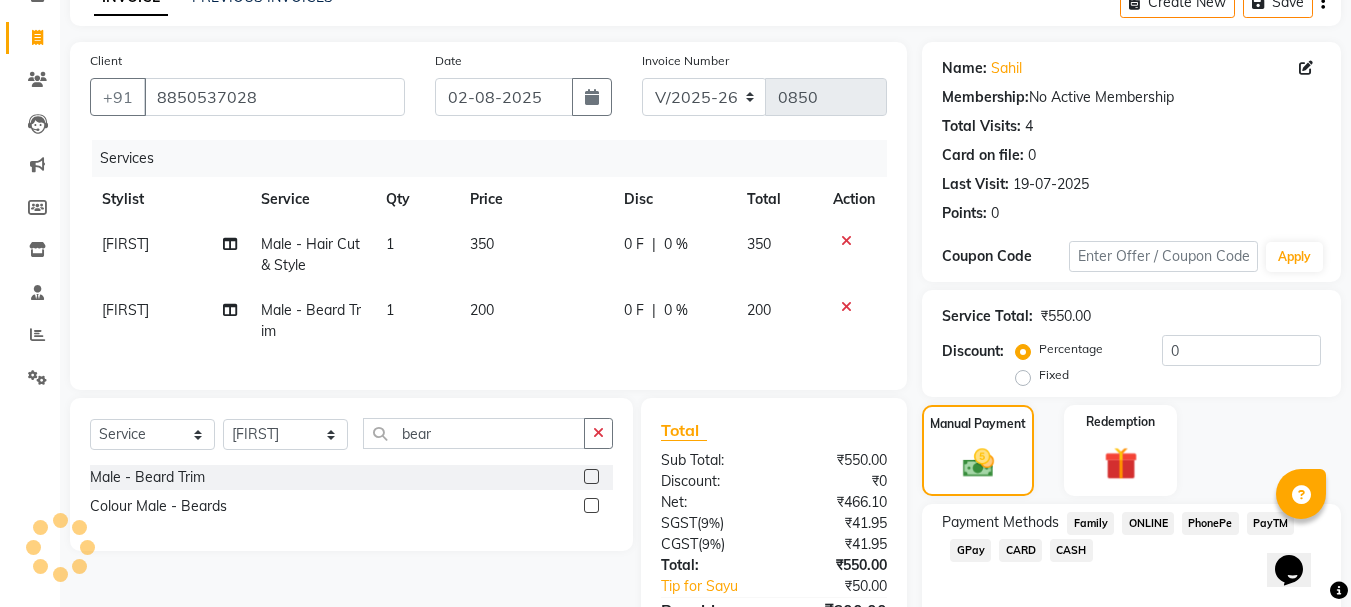 scroll, scrollTop: 309, scrollLeft: 0, axis: vertical 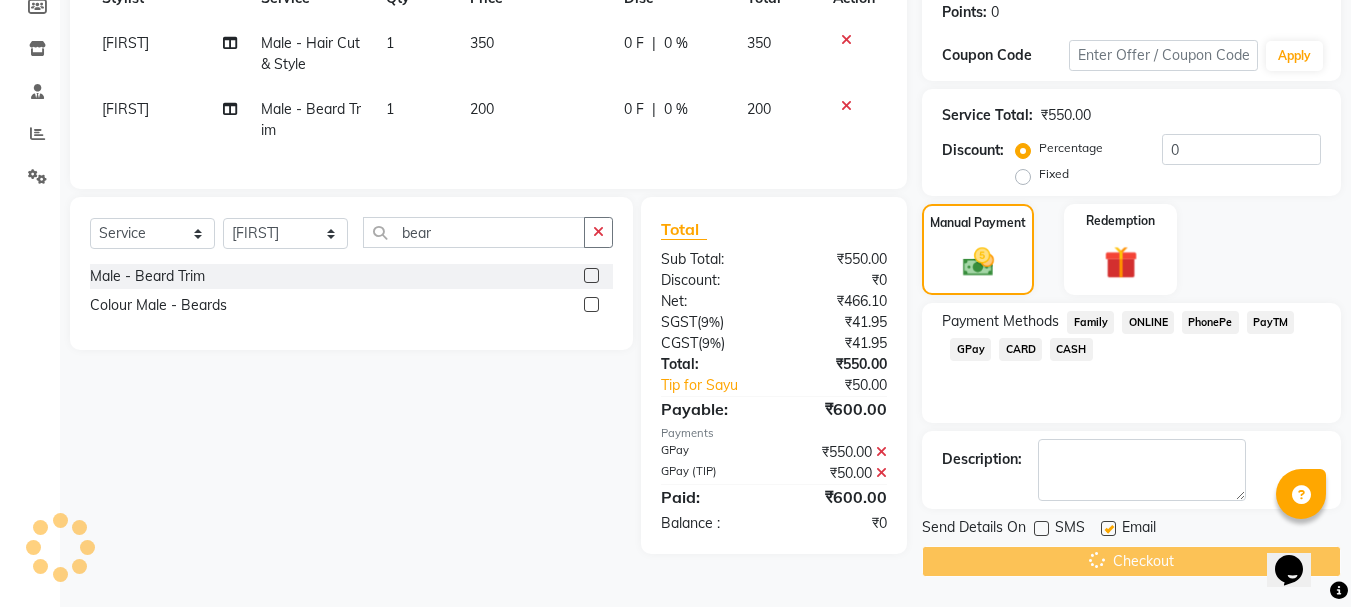 click on "Checkout" 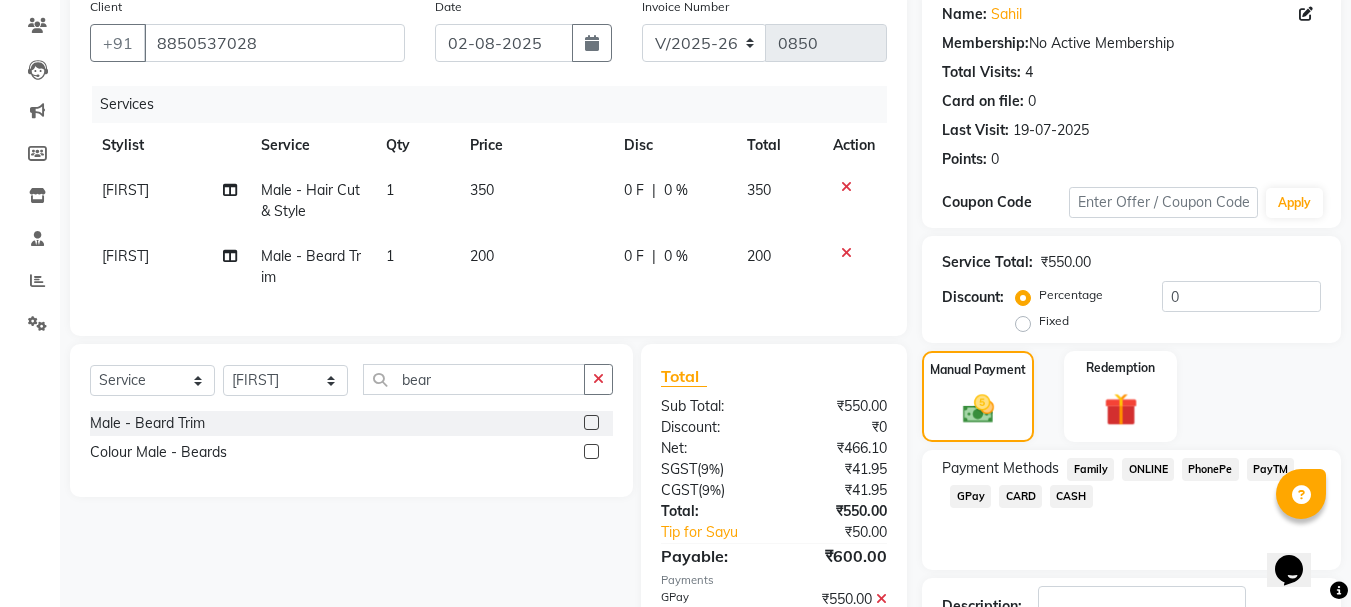 scroll, scrollTop: 309, scrollLeft: 0, axis: vertical 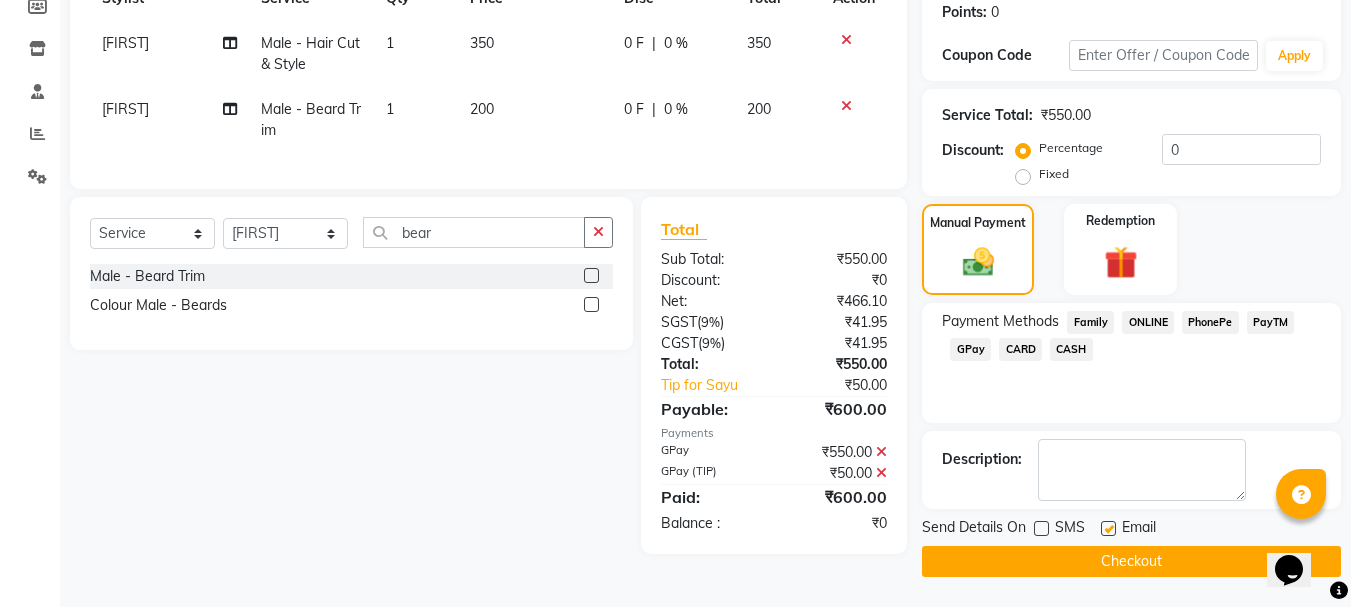 click on "Checkout" 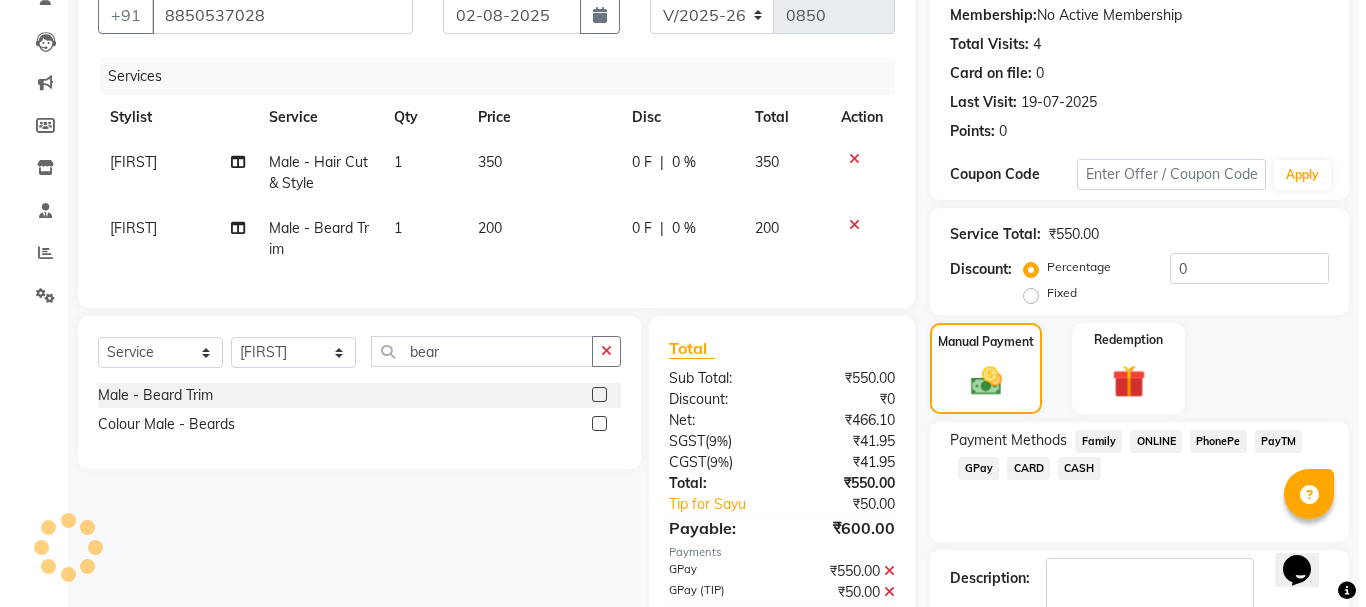 scroll, scrollTop: 0, scrollLeft: 0, axis: both 